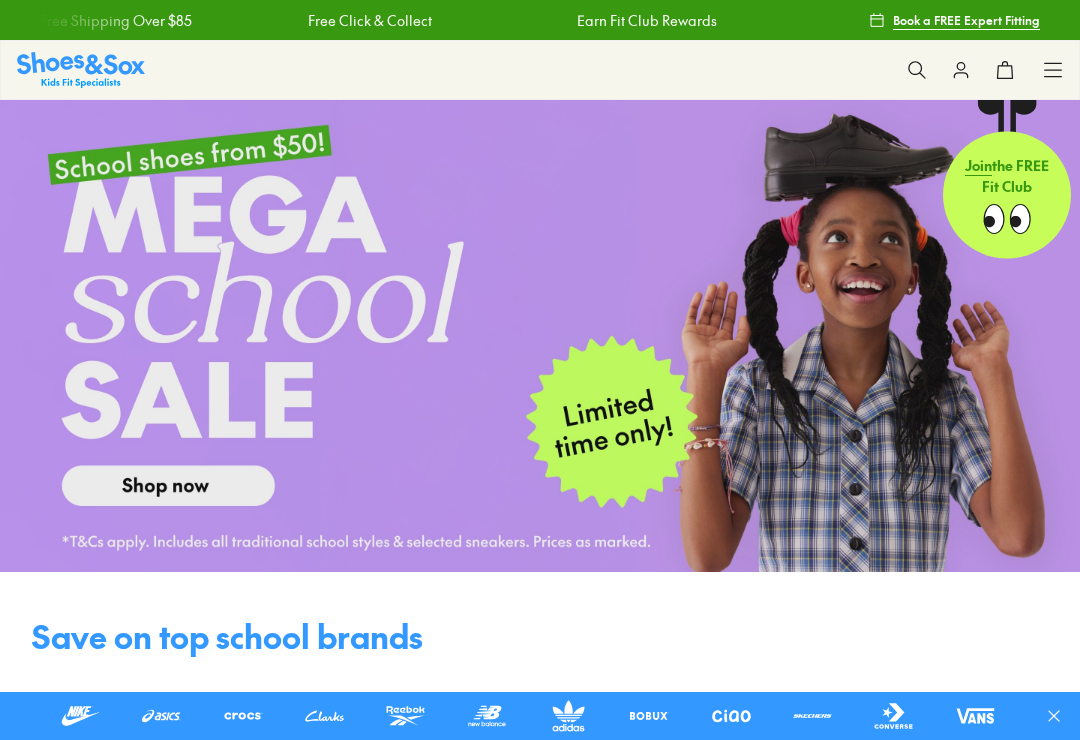 scroll, scrollTop: 0, scrollLeft: 0, axis: both 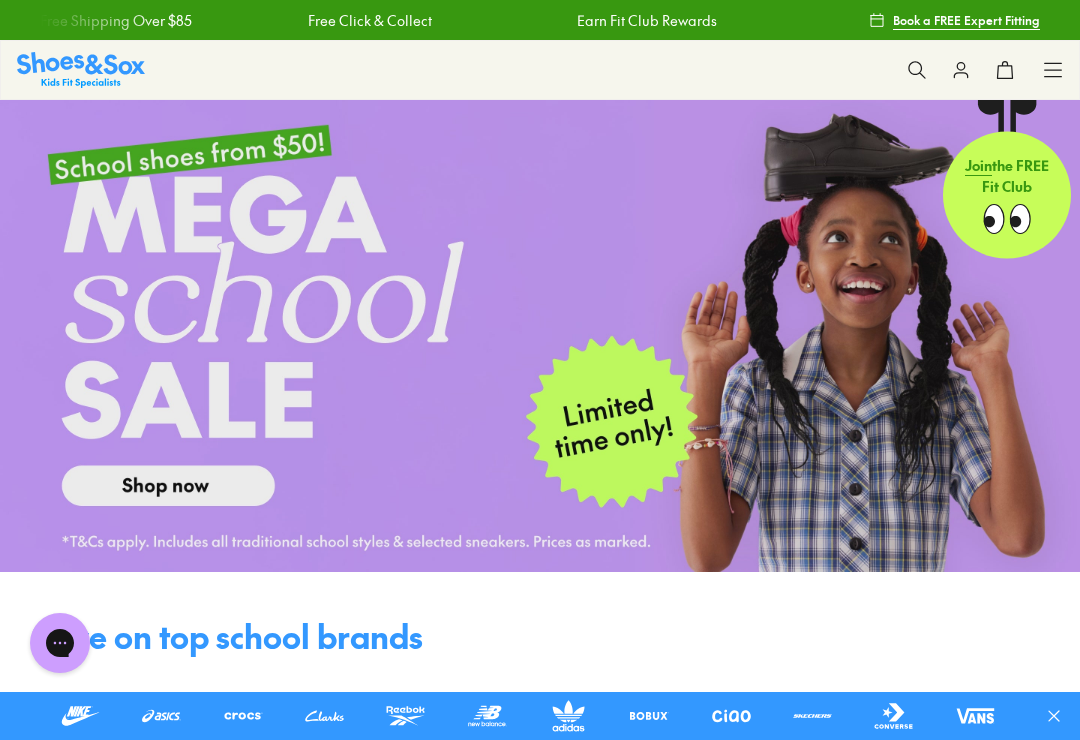 click at bounding box center [540, 336] 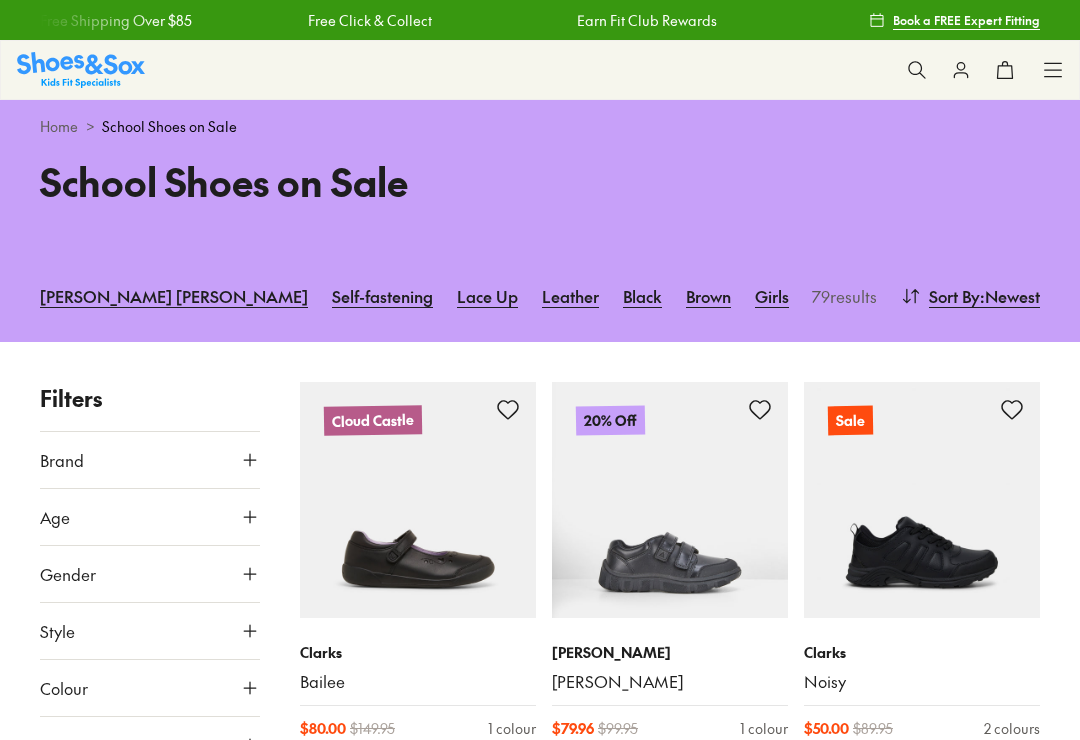 scroll, scrollTop: 0, scrollLeft: 0, axis: both 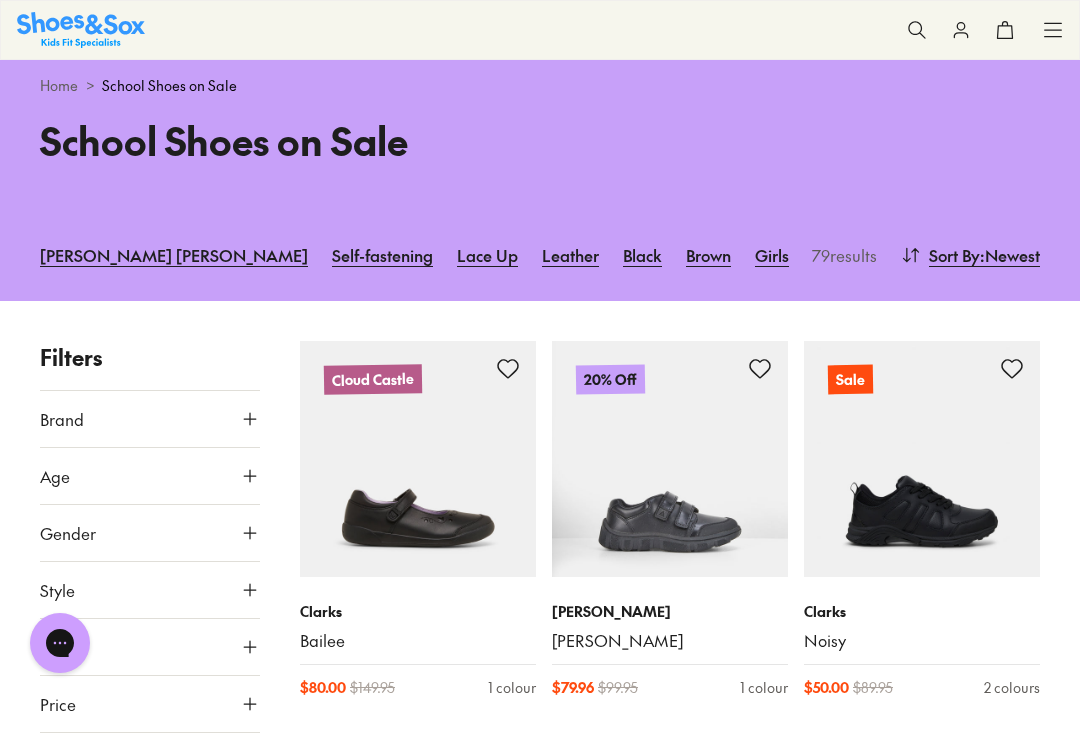 type on "***" 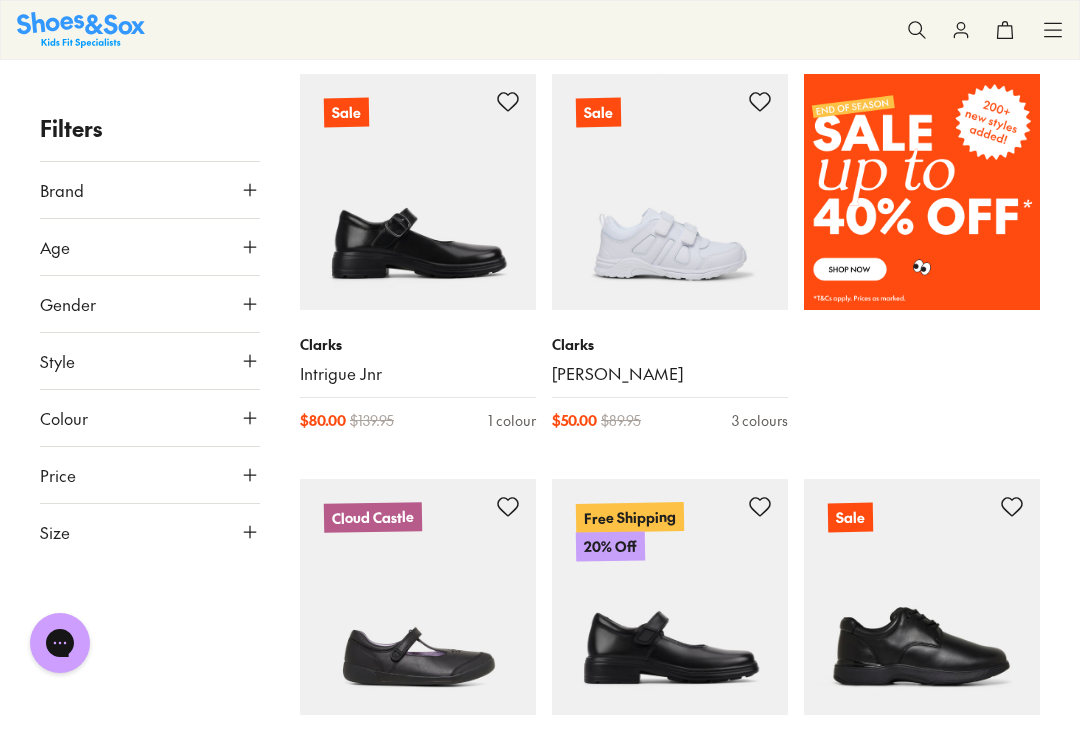 scroll, scrollTop: 1100, scrollLeft: 0, axis: vertical 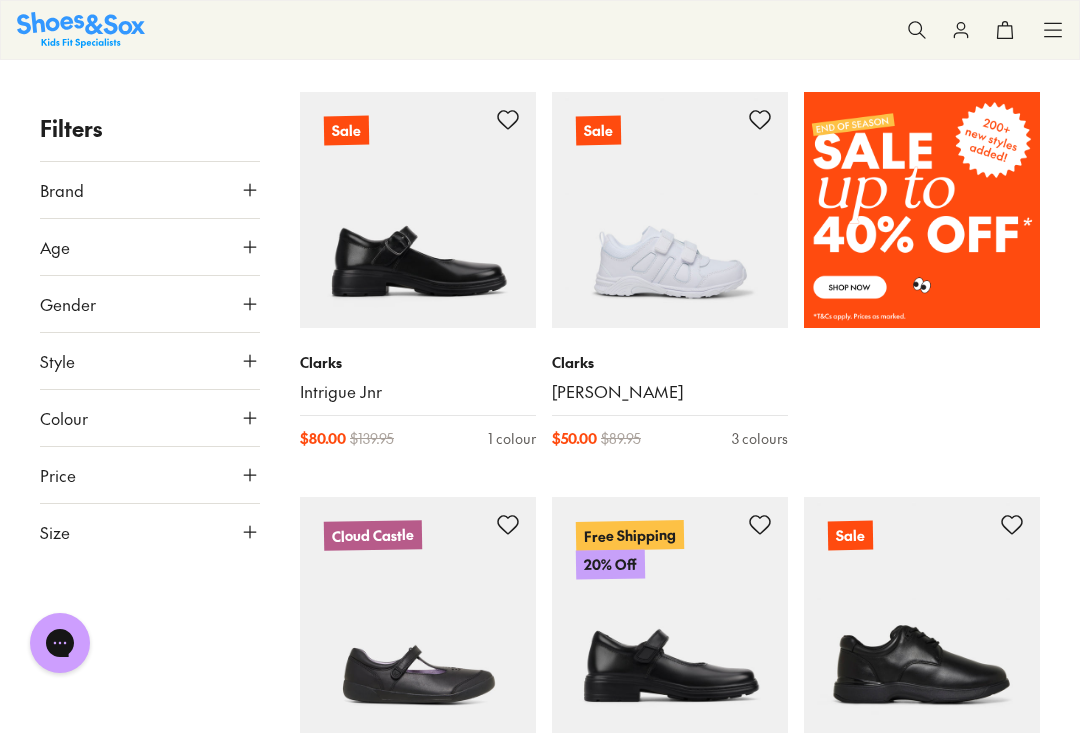 click on "Brand" at bounding box center (150, 190) 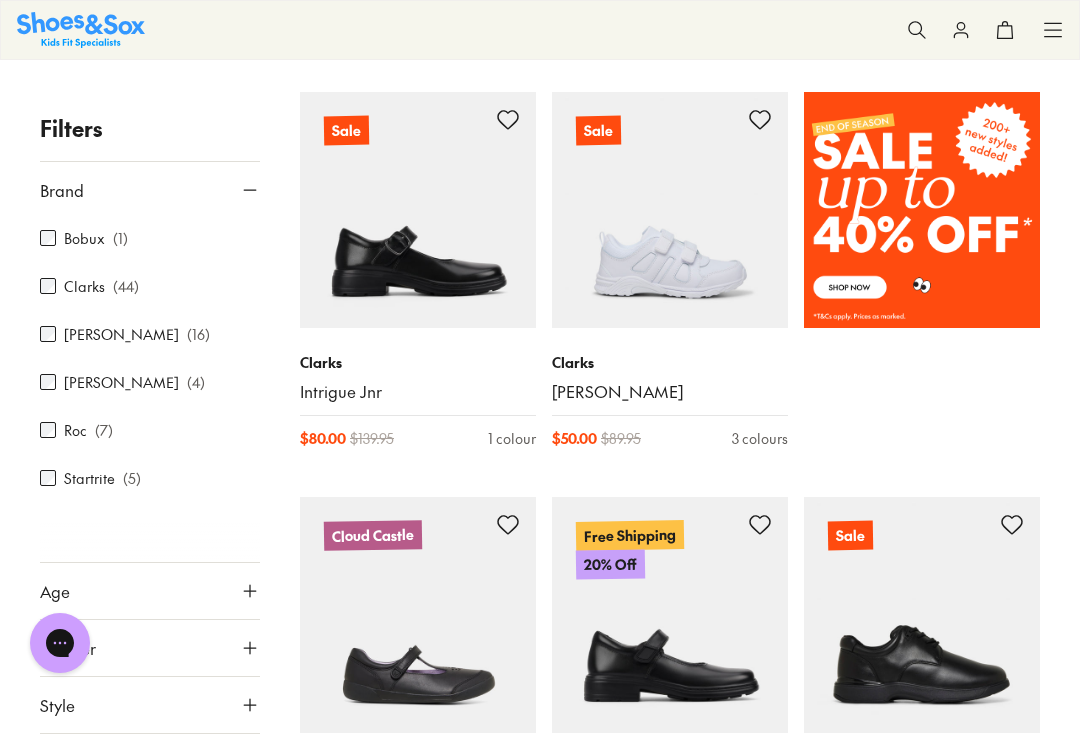 scroll, scrollTop: 0, scrollLeft: 0, axis: both 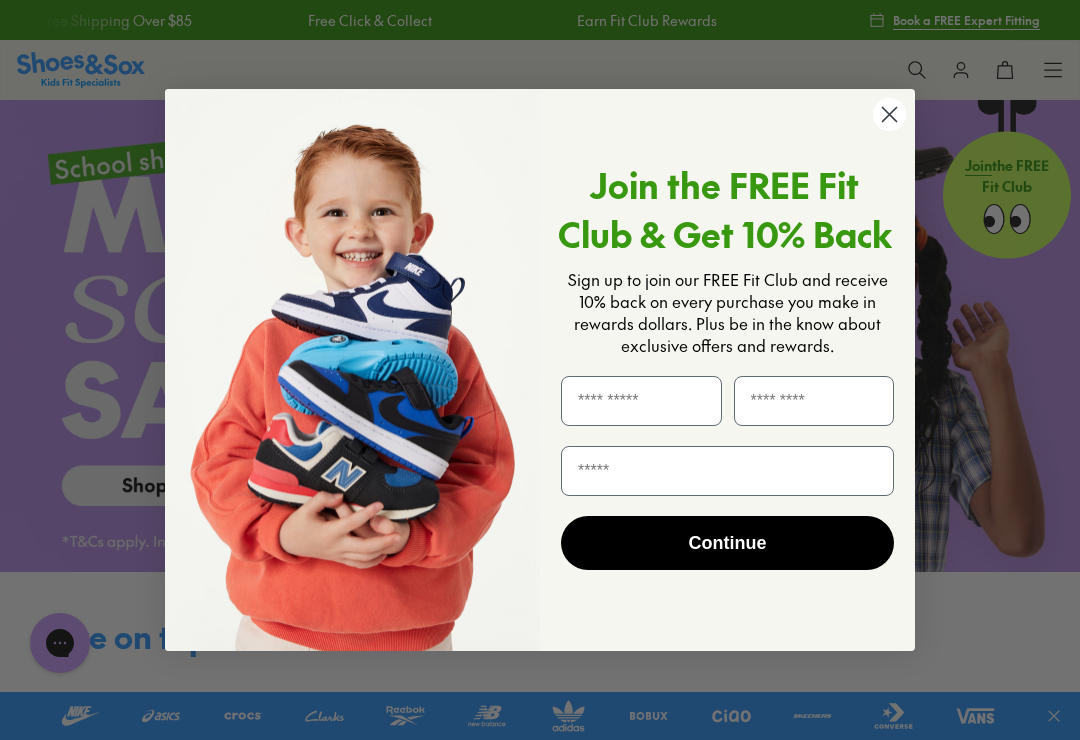 click on "Close dialog" 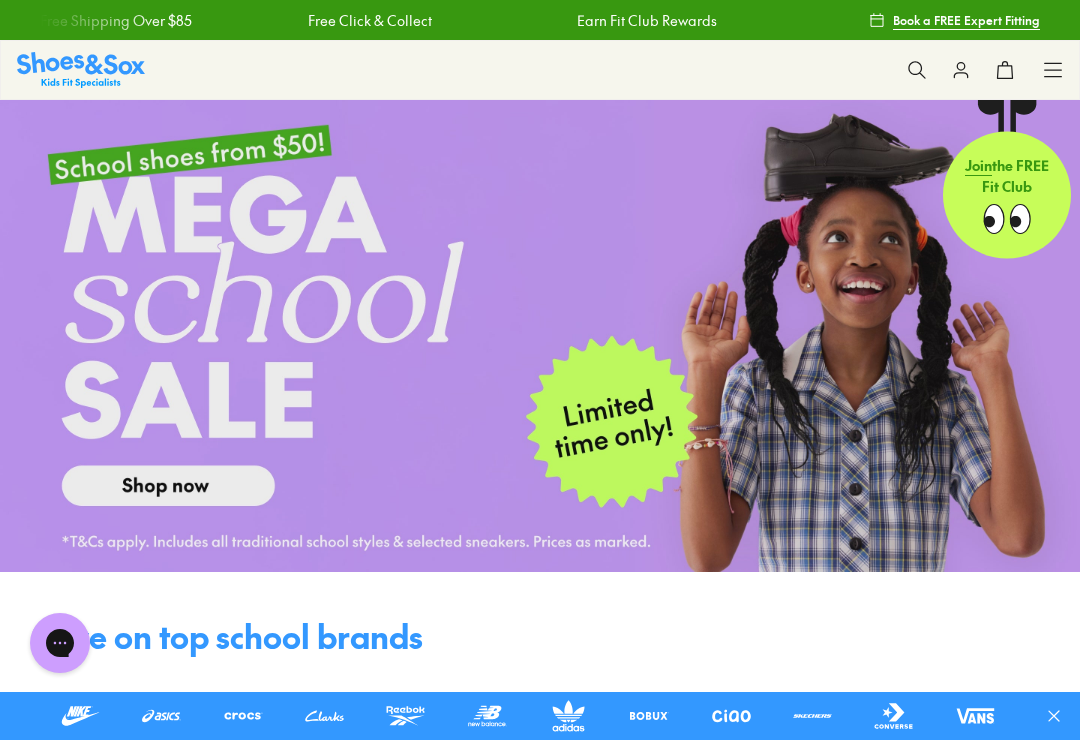 click 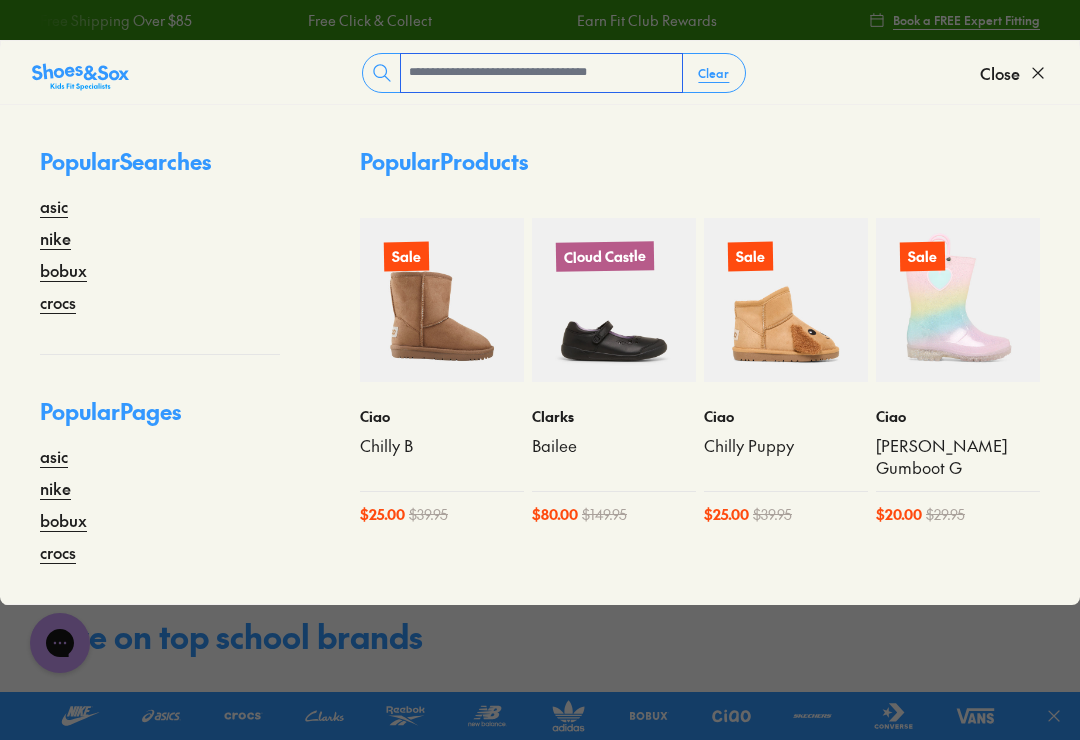 click at bounding box center [541, 73] 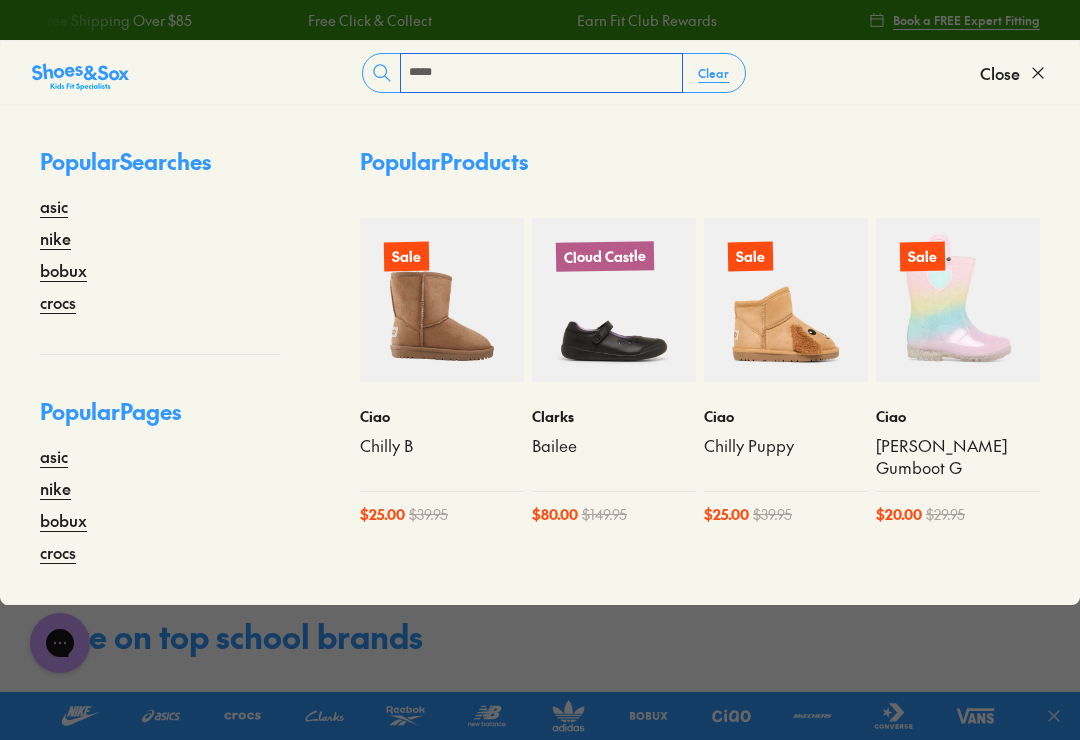type on "*****" 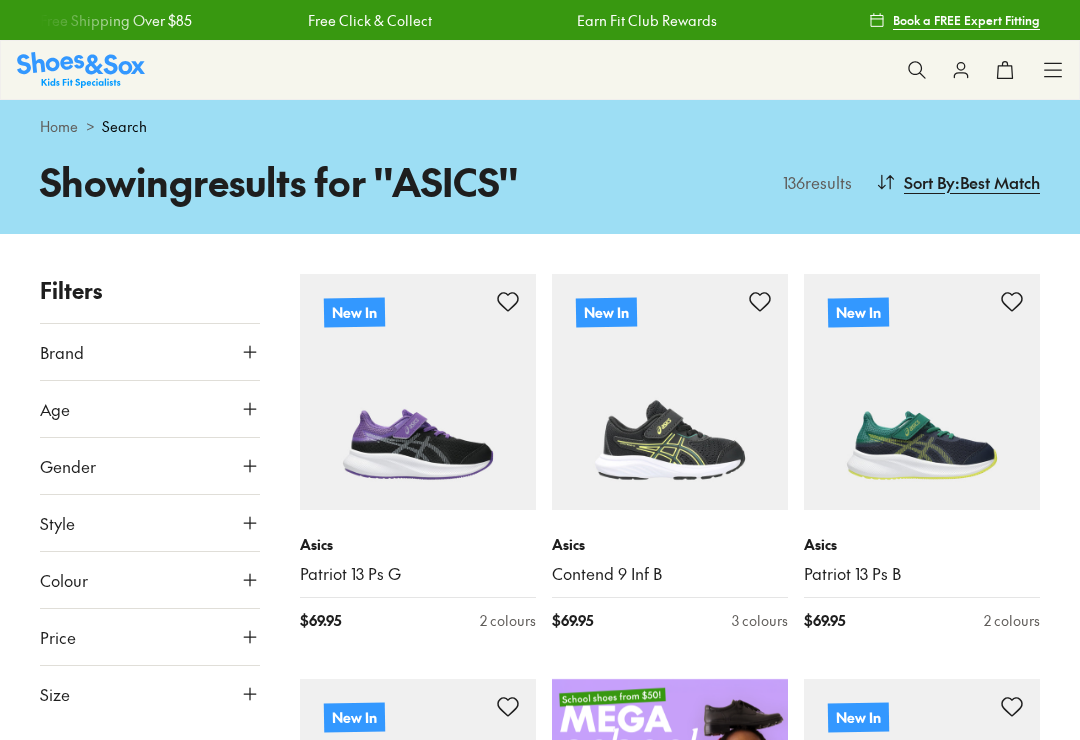 scroll, scrollTop: 0, scrollLeft: 0, axis: both 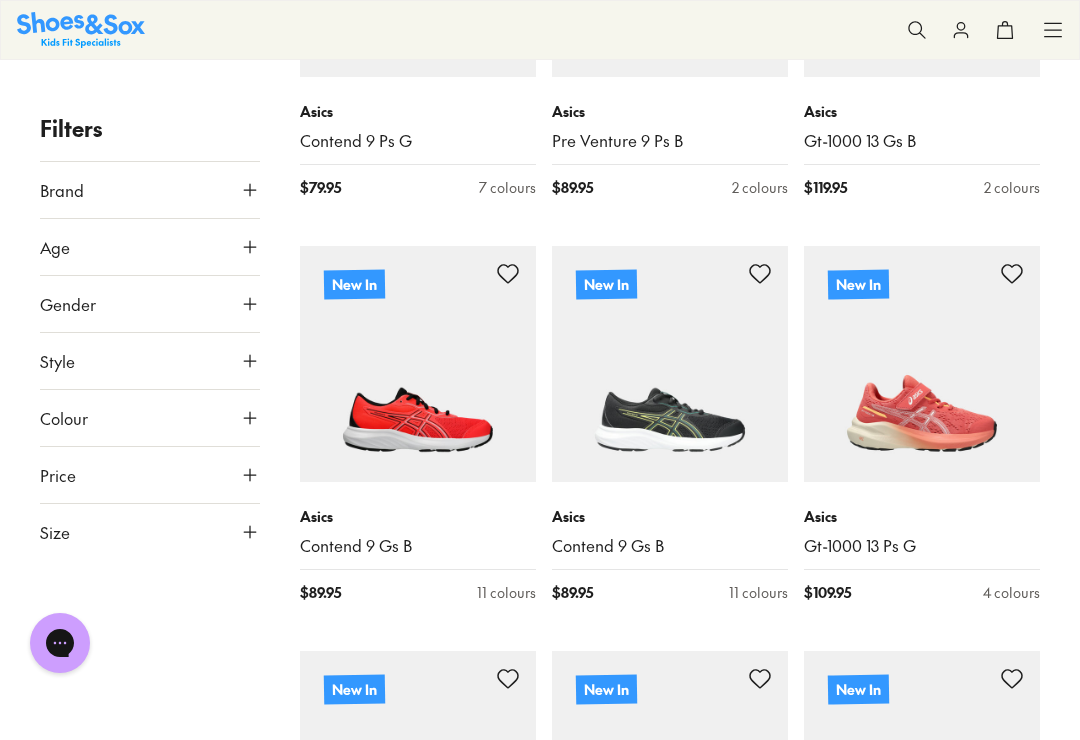 click at bounding box center (922, 364) 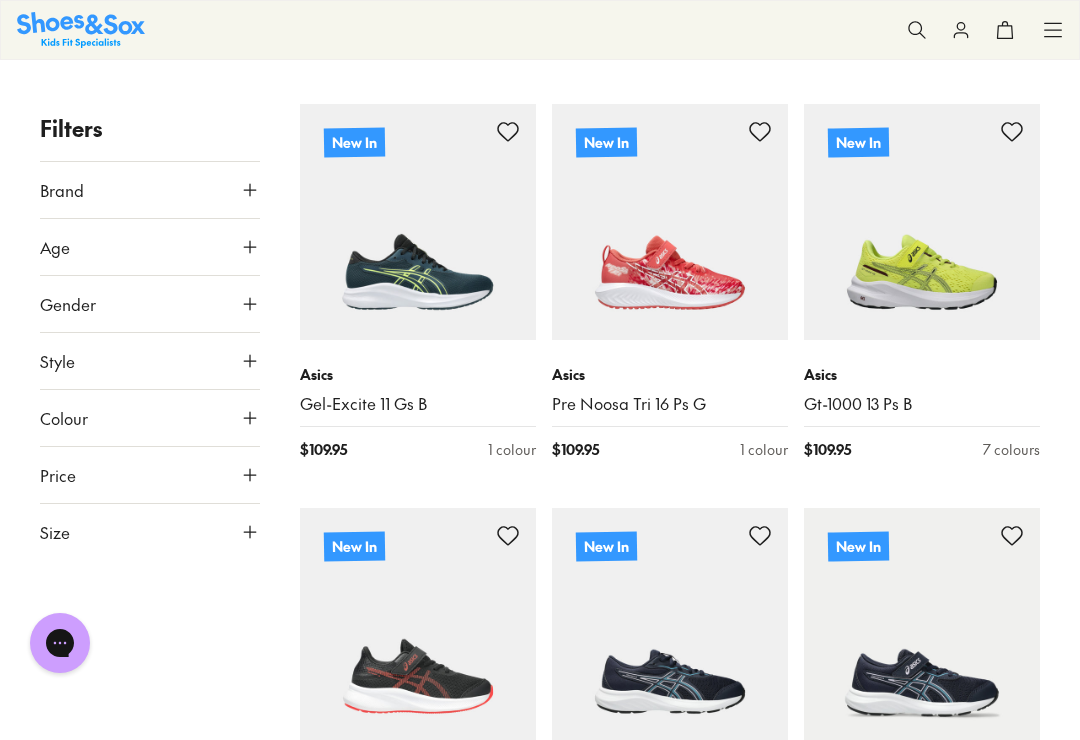 scroll, scrollTop: 2631, scrollLeft: 0, axis: vertical 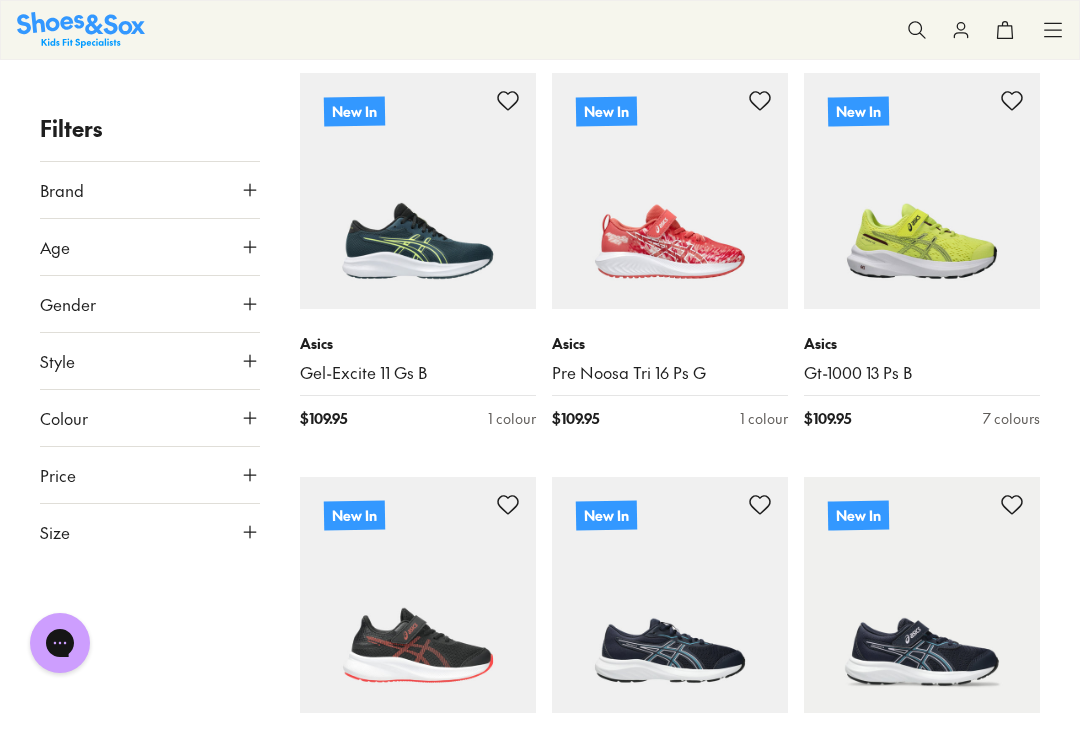 click on "Filters Brand Asics ( 134 ) Age Senior ( 60 ) Youth ( 58 ) Infant/Toddler ( 12 ) Adult ( 4 ) Gender All Boys Girls Unisex Style Sport ( 119 ) Sneakers ( 15 ) Colour Black ( 44 ) White ( 35 ) Blue ( 20 ) Pink ( 11 ) Navy ( 5 ) Purple ( 5 ) Red ( 5 ) Yellow ( 4 ) Green ( 3 ) Light Blue ( 2 ) Price Min $ 55 Max $ 200 Size EU UK US 1-3 Years 21 25 26 27 3-8 Years 30 8+ Years 35 36 39 40 New In Asics Patriot 13 Ps G $ 69.95 2 colours New In Asics Contend 9 Inf B $ 69.95 3 colours New In Asics Patriot 13 Ps B $ 69.95 2 colours New In Asics Contend 9 Ps B $ 79.95 11 colours New In Asics Contend 9 Inf G $ 69.95 2 colours New In Asics Pre Venture 9 Ps B $ 89.95 2 colours New In Asics Contend 9 Ps B $ 79.95 11 colours New In Asics Contend 9 Ps G $ 79.95 7 colours New In Asics Pre Venture 9 Ps B $ 89.95 2 colours New In Asics Gt-1000 13 Gs B $ 119.95 2 colours New In Asics Contend 9 Gs B $ 89.95 11 colours New In Asics Contend 9 Gs B $ 89.95 11 colours New In Asics Gt-1000 13 Ps G $ 109.95 4 colours New In Asics $ Asics" at bounding box center [540, 3097] 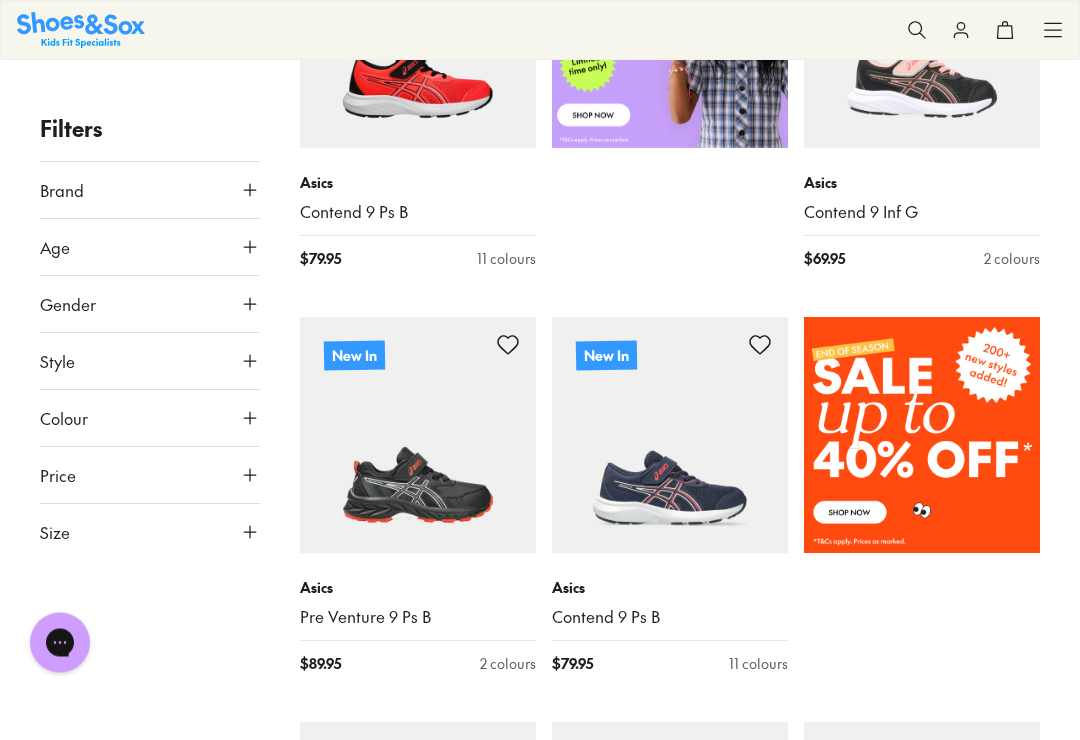 scroll, scrollTop: 768, scrollLeft: 0, axis: vertical 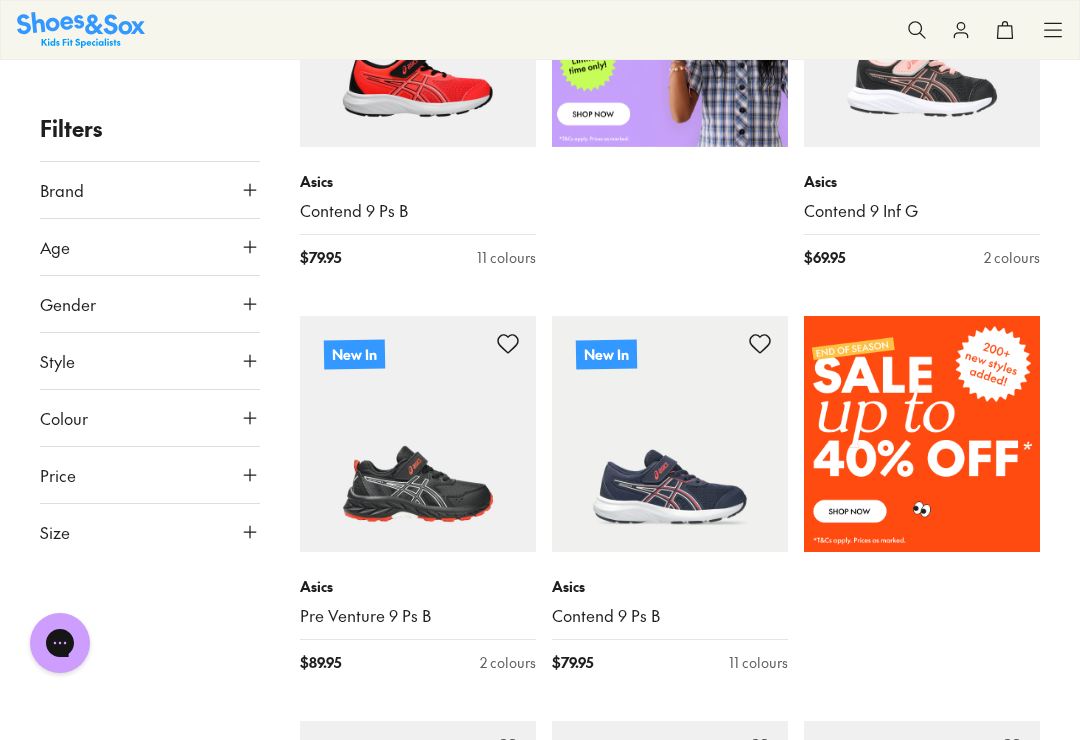 click at bounding box center (670, 434) 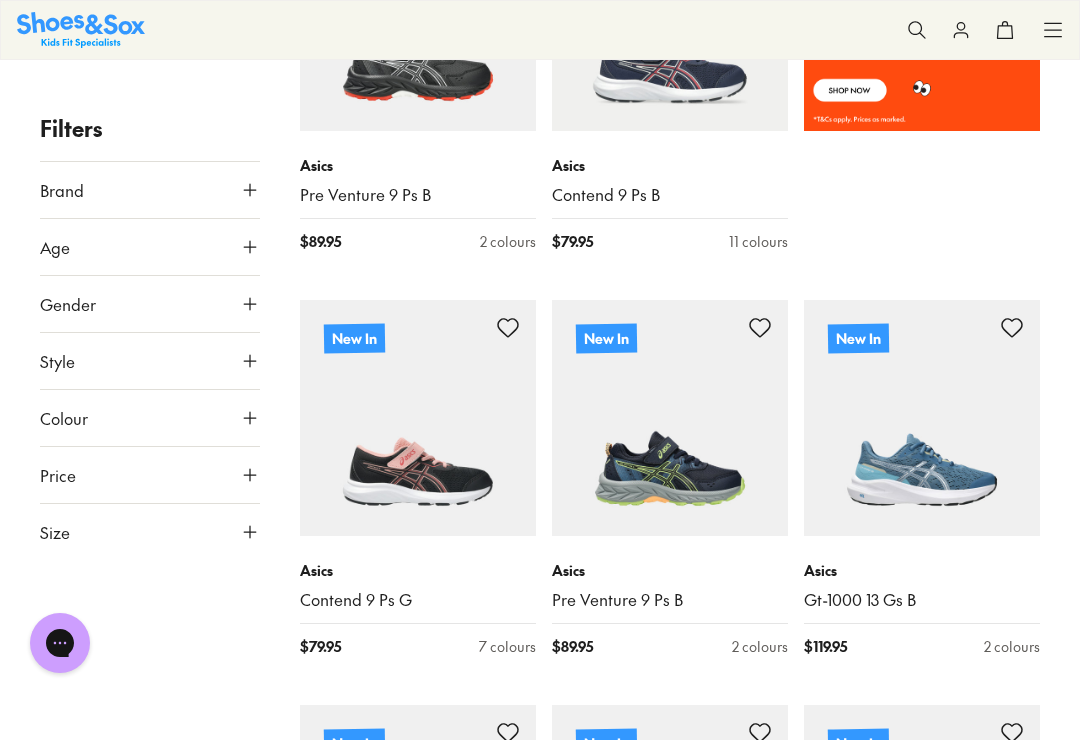 scroll, scrollTop: 1191, scrollLeft: 0, axis: vertical 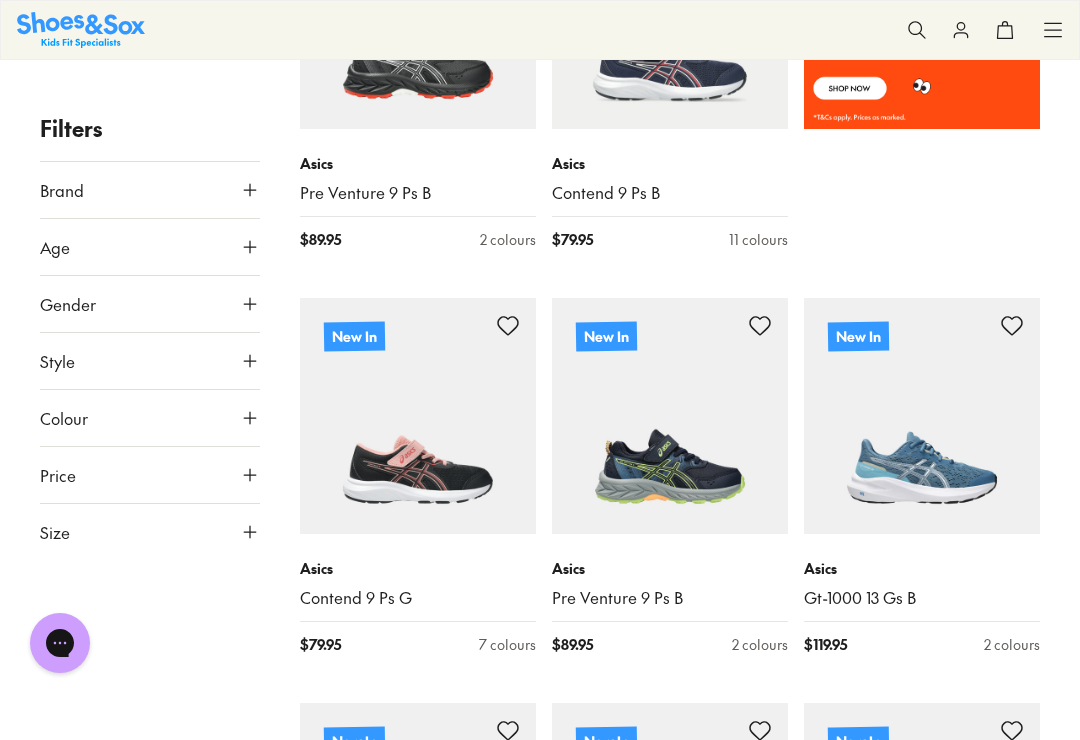 click at bounding box center [670, 416] 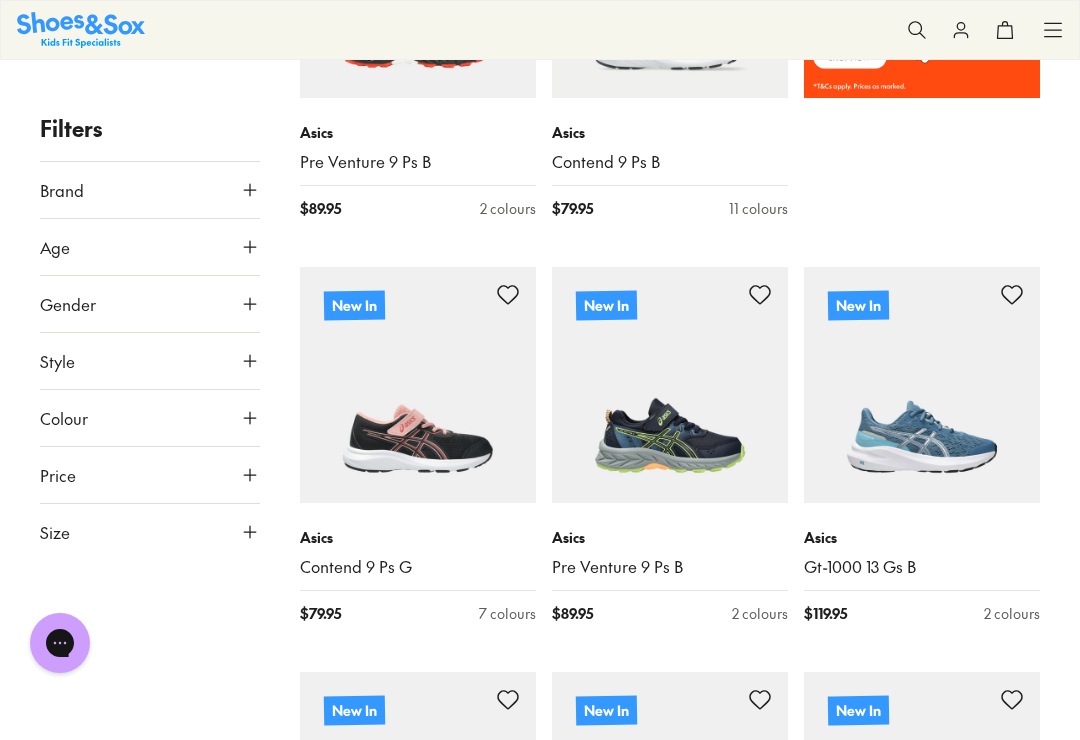 click at bounding box center (670, 385) 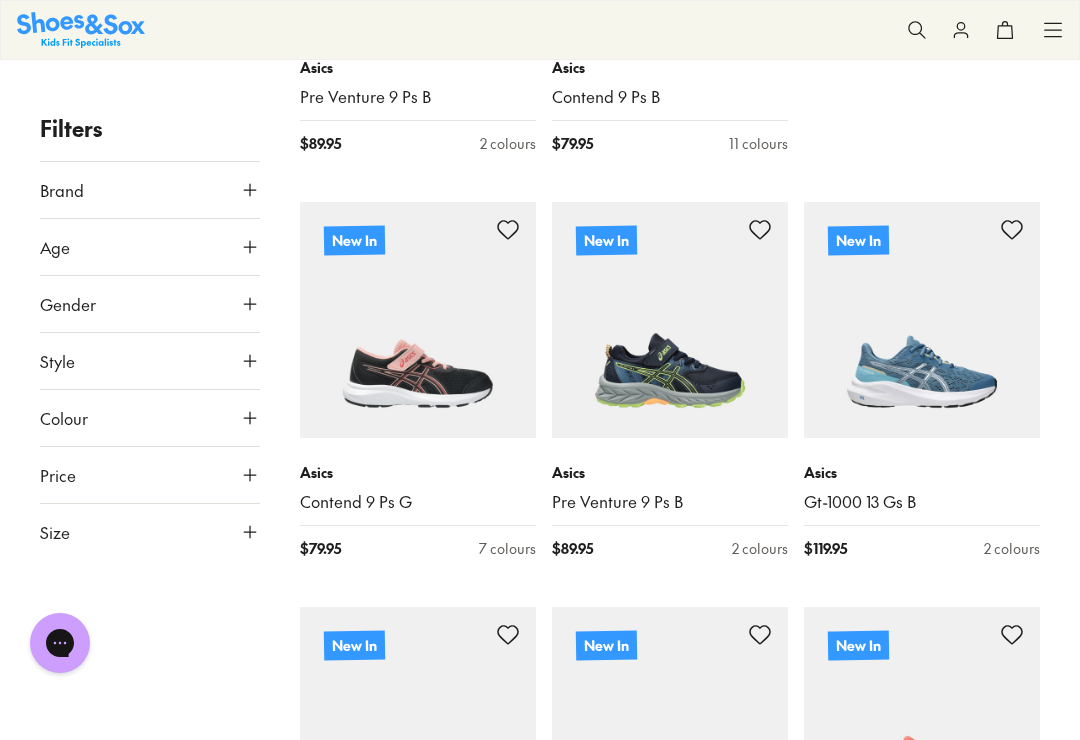 scroll, scrollTop: 1288, scrollLeft: 0, axis: vertical 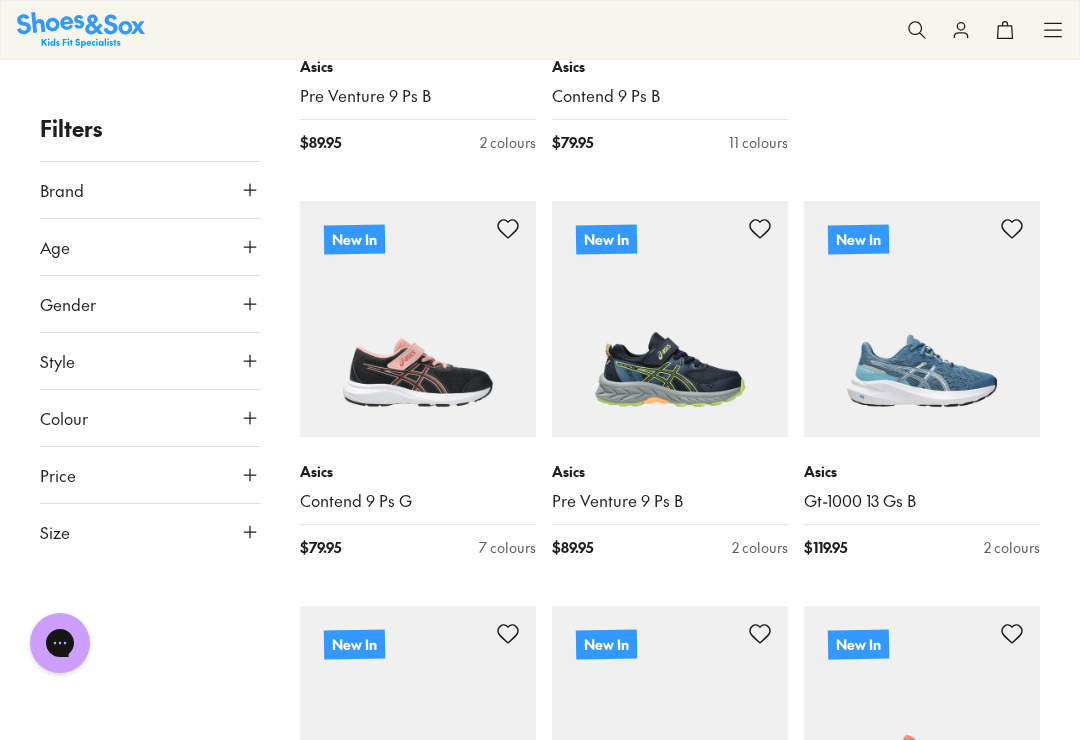 click at bounding box center (670, 319) 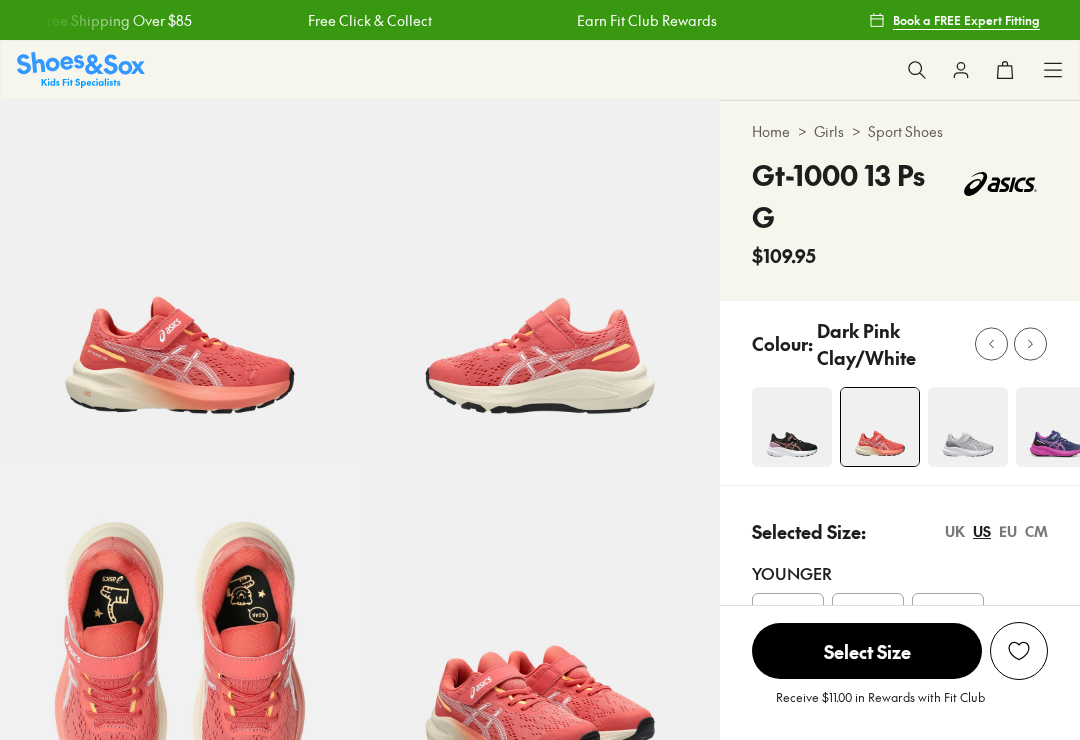 scroll, scrollTop: 0, scrollLeft: 0, axis: both 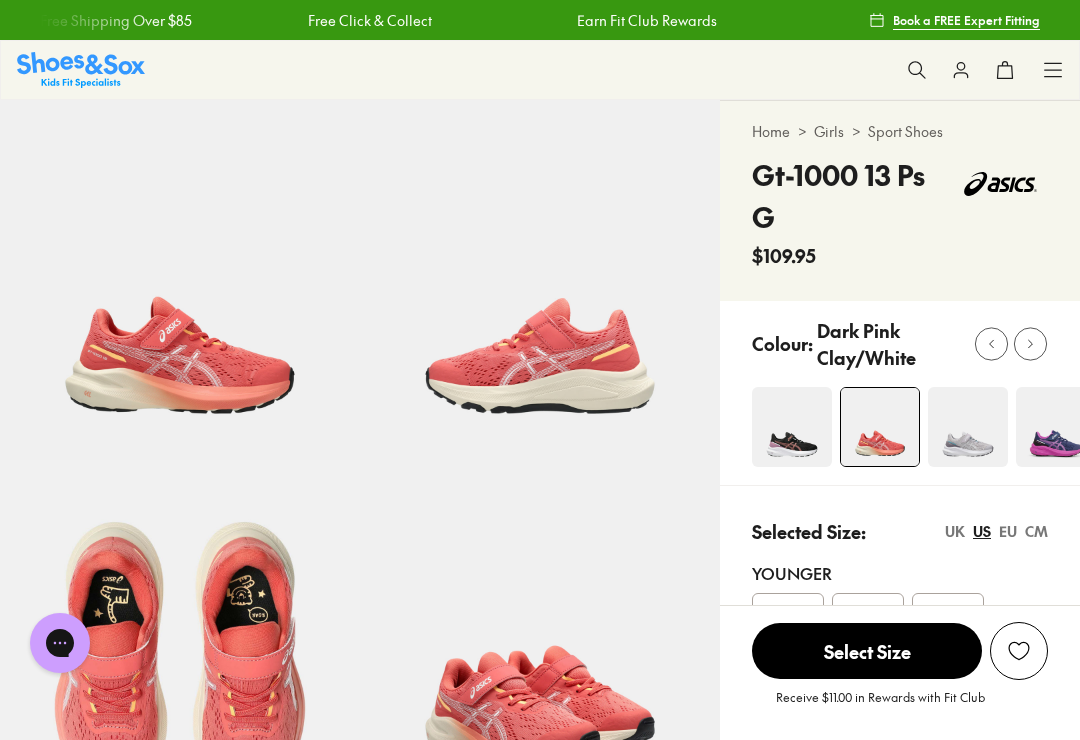select on "*" 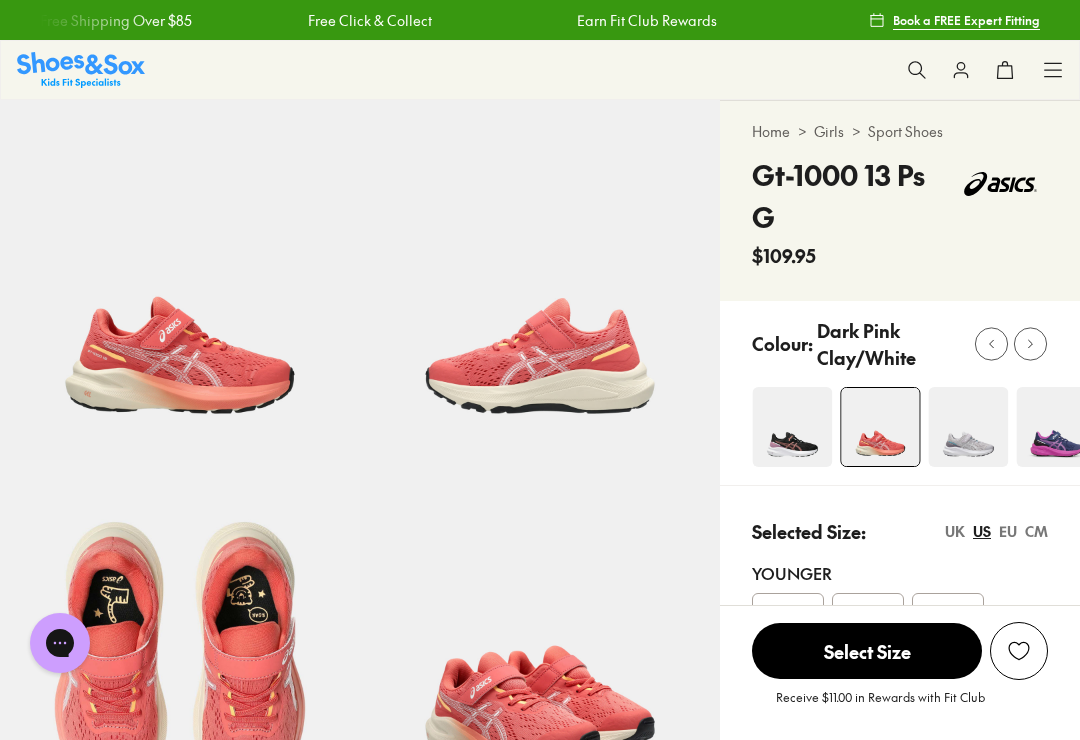 click at bounding box center (1056, 427) 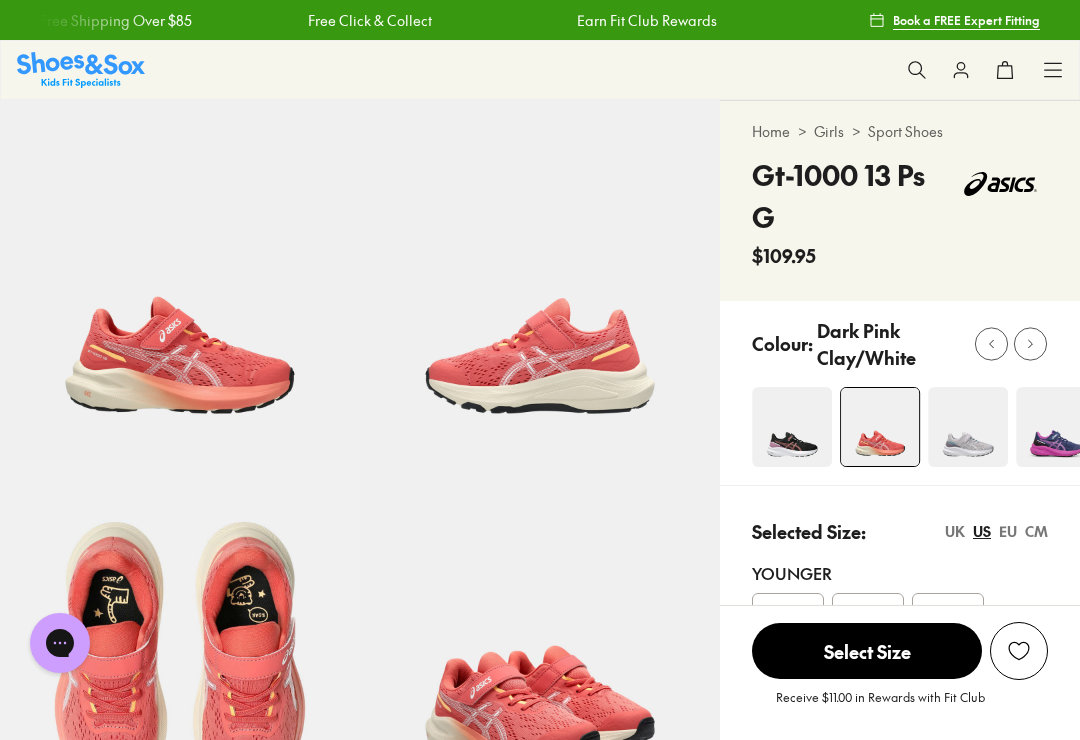 click at bounding box center [1056, 427] 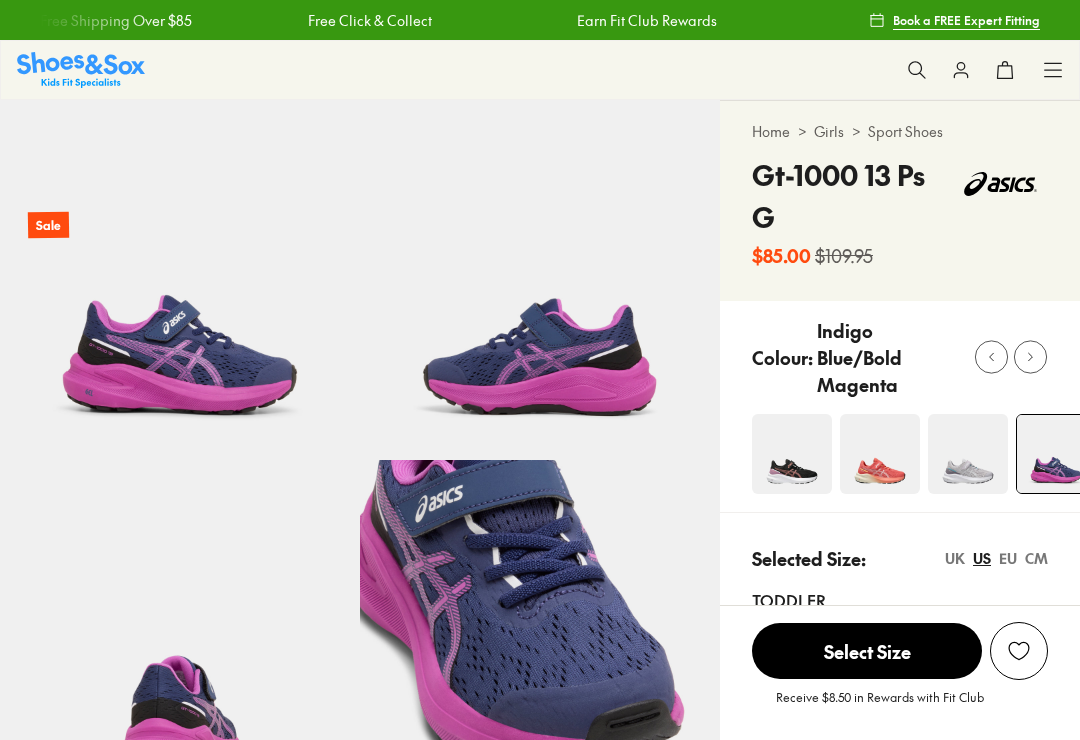 select on "*" 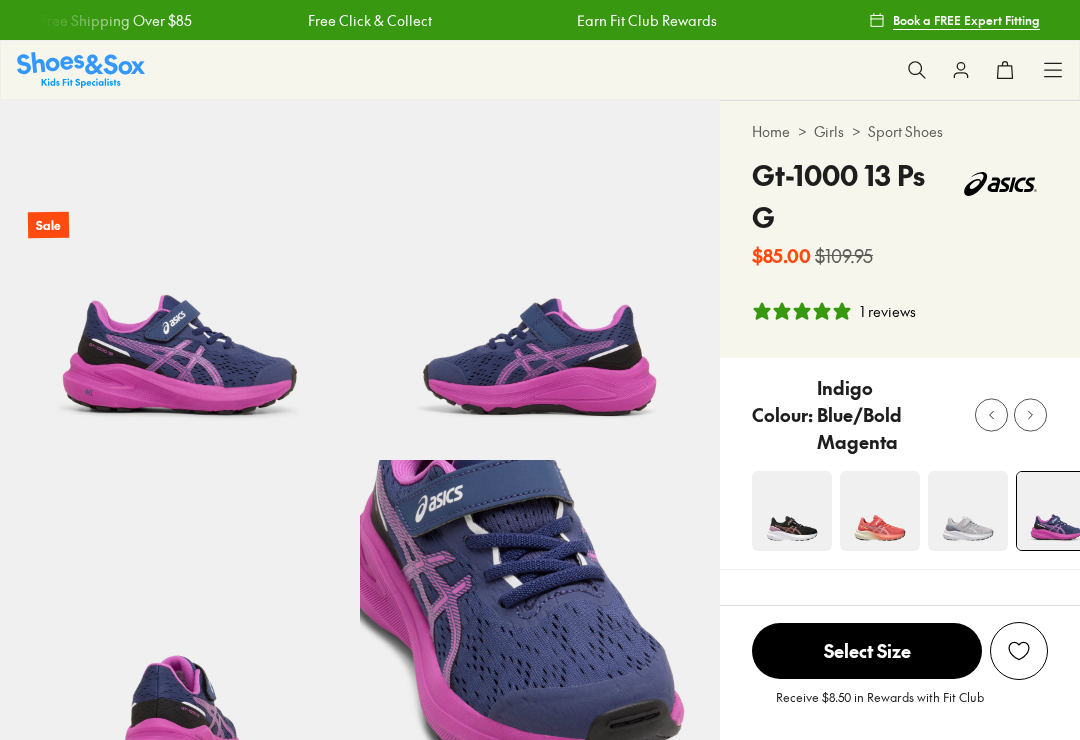 scroll, scrollTop: 0, scrollLeft: 0, axis: both 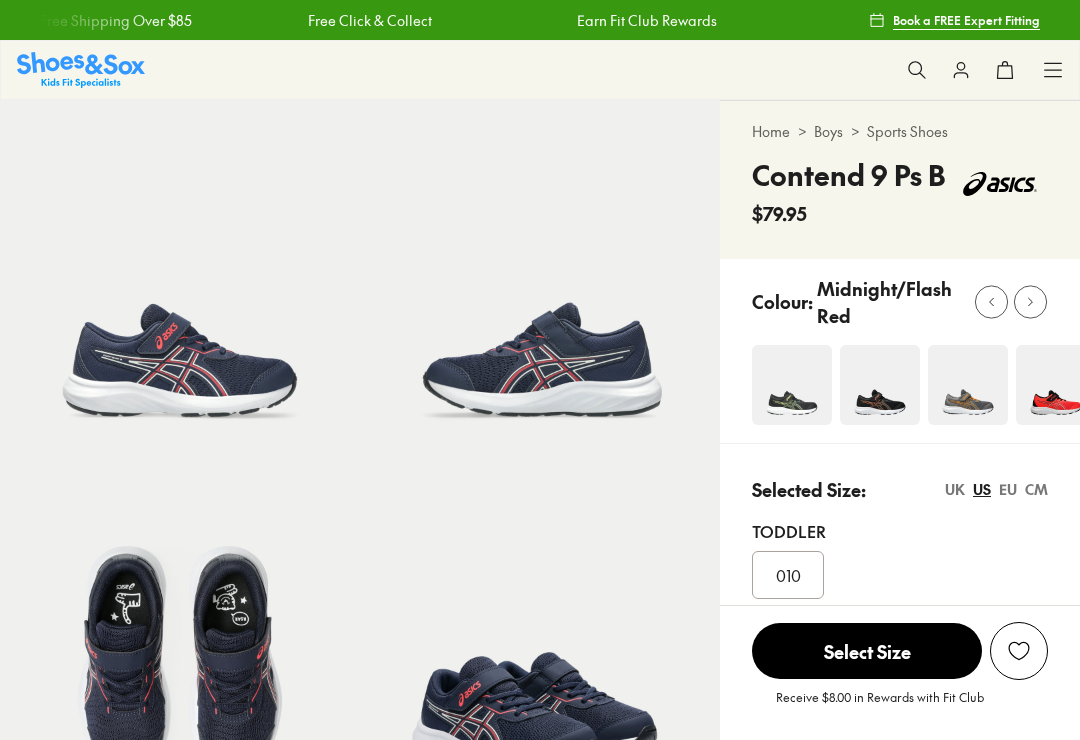 select on "*" 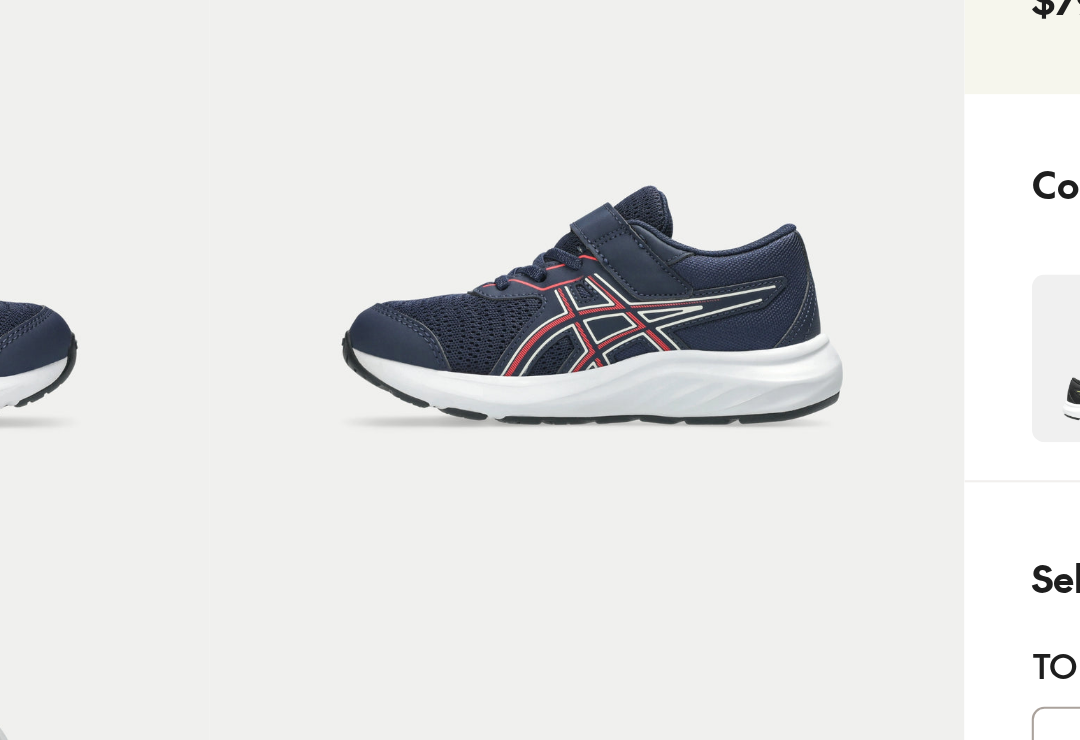 scroll, scrollTop: 78, scrollLeft: 0, axis: vertical 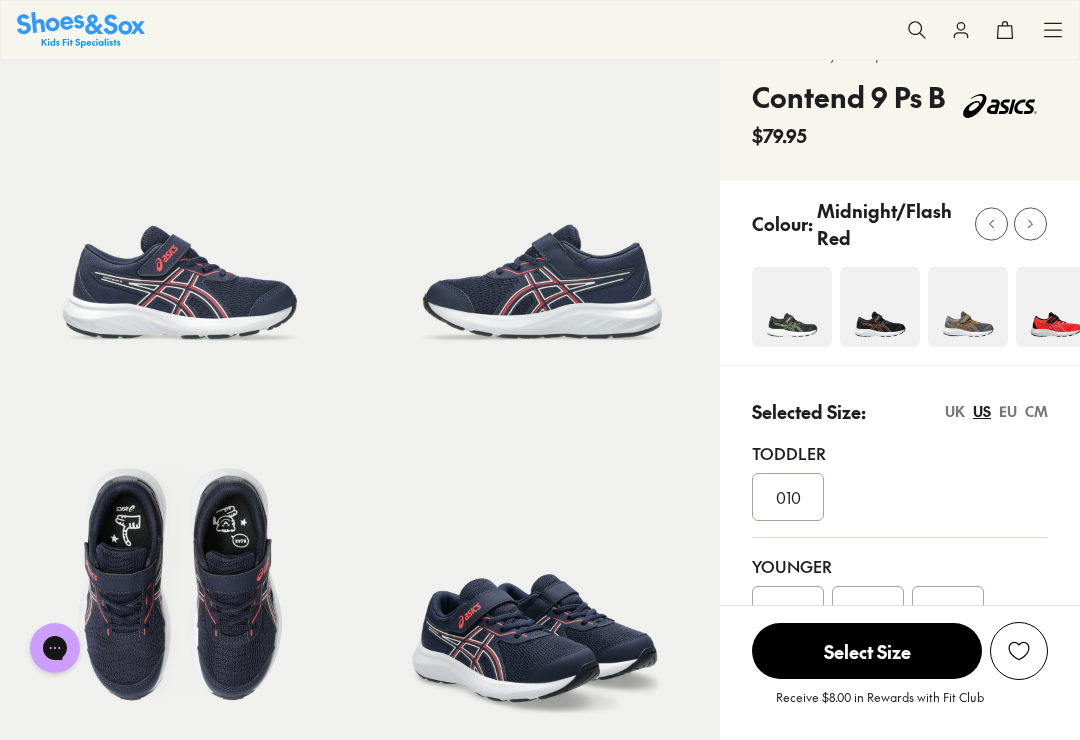 click 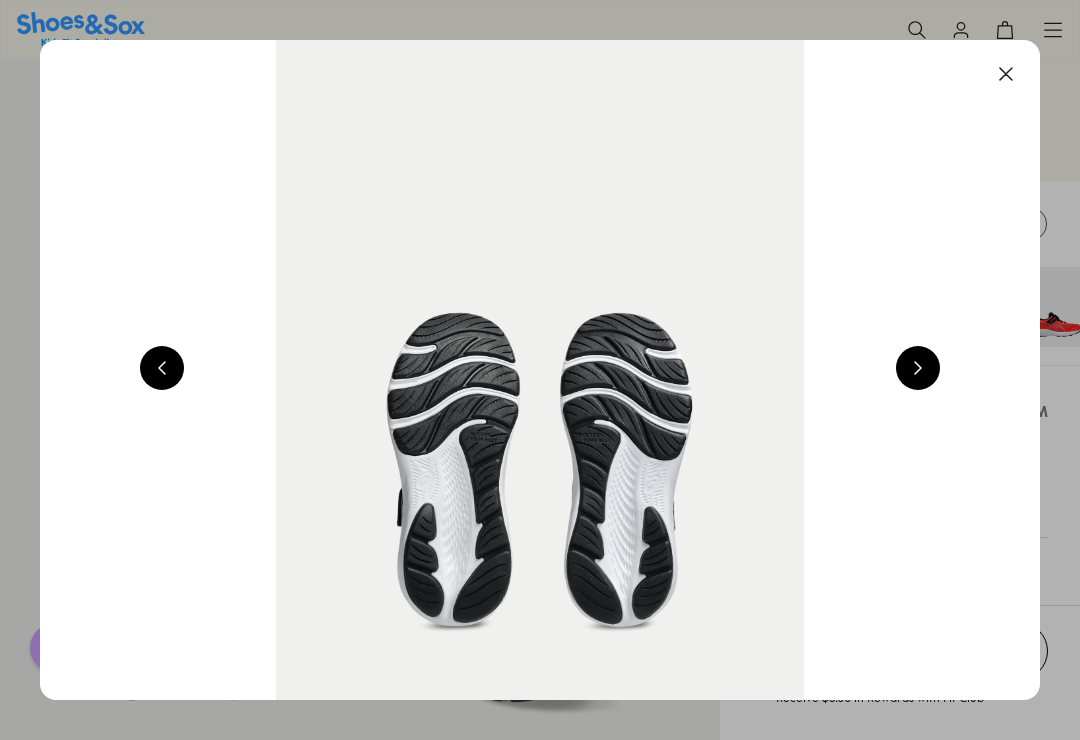 scroll, scrollTop: 108, scrollLeft: 0, axis: vertical 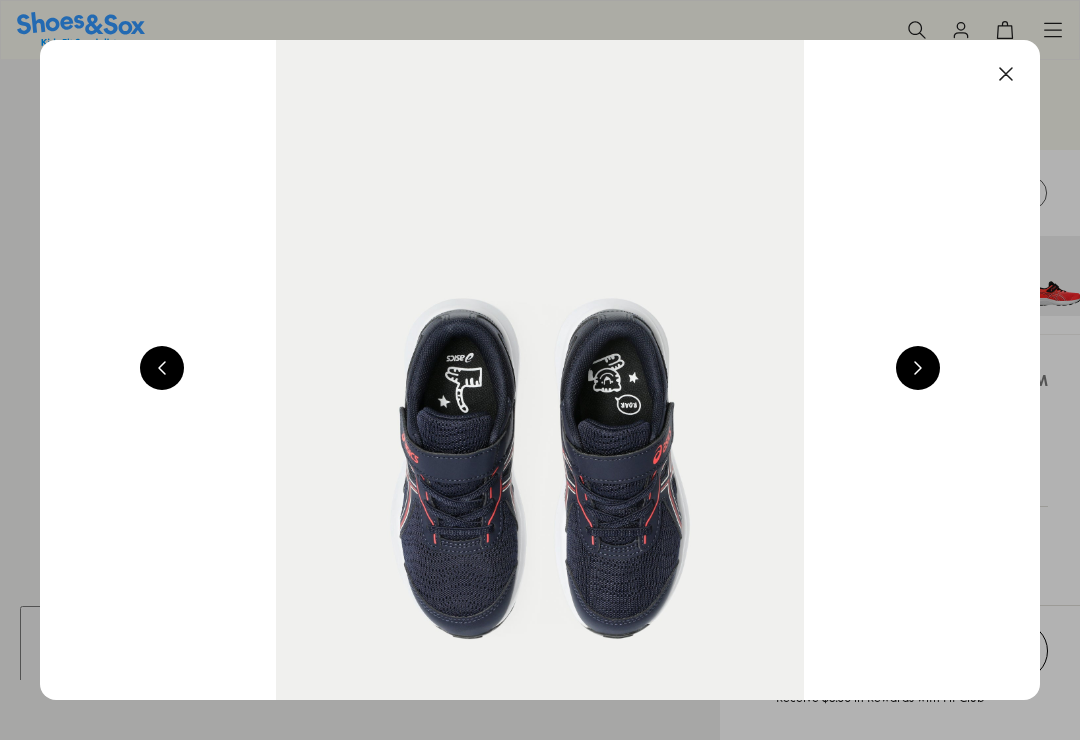 click at bounding box center [918, 368] 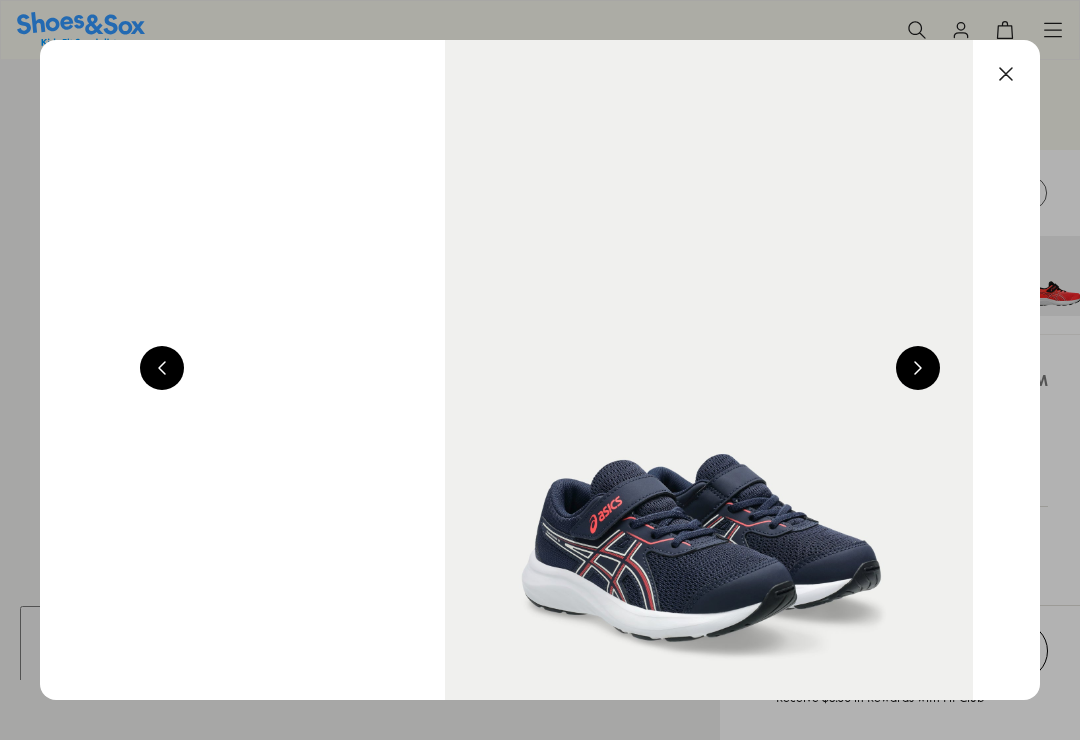 scroll, scrollTop: 0, scrollLeft: 4000, axis: horizontal 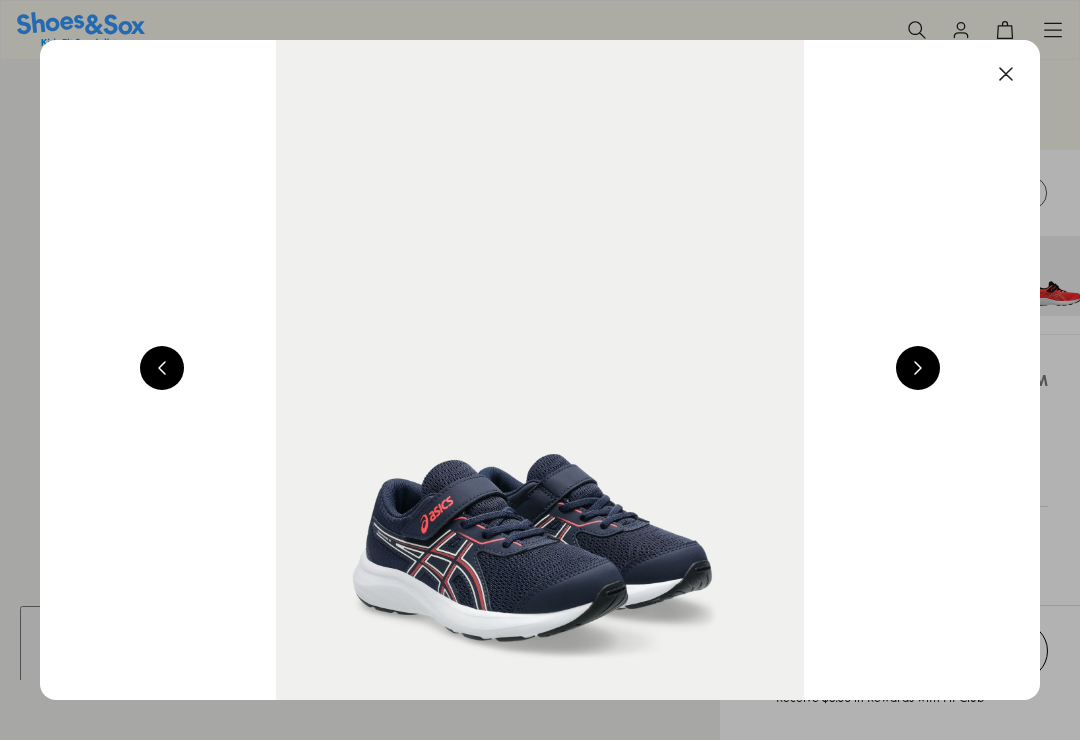 click at bounding box center (540, 370) 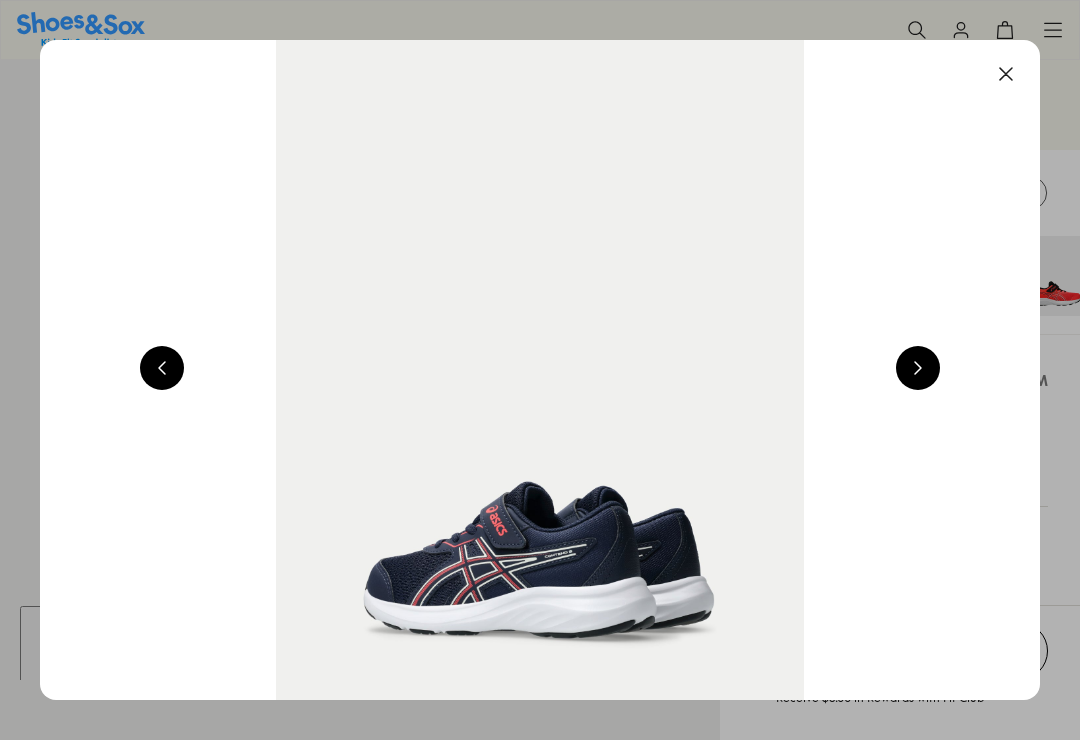 click at bounding box center (918, 368) 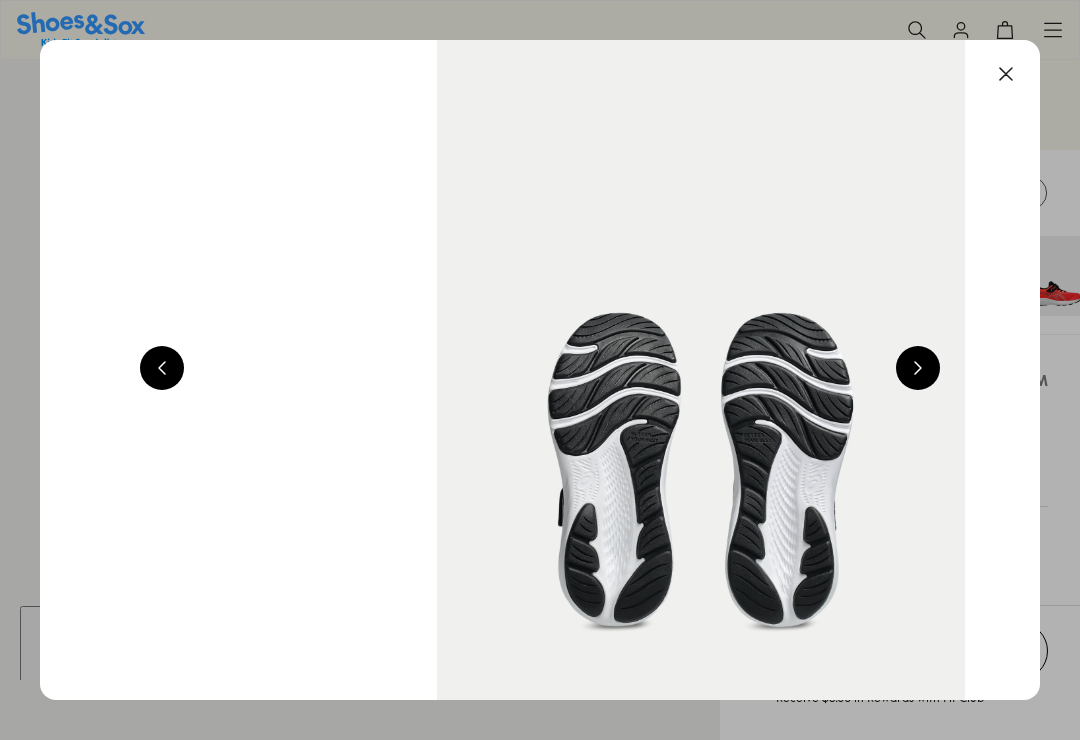 scroll, scrollTop: 0, scrollLeft: 6000, axis: horizontal 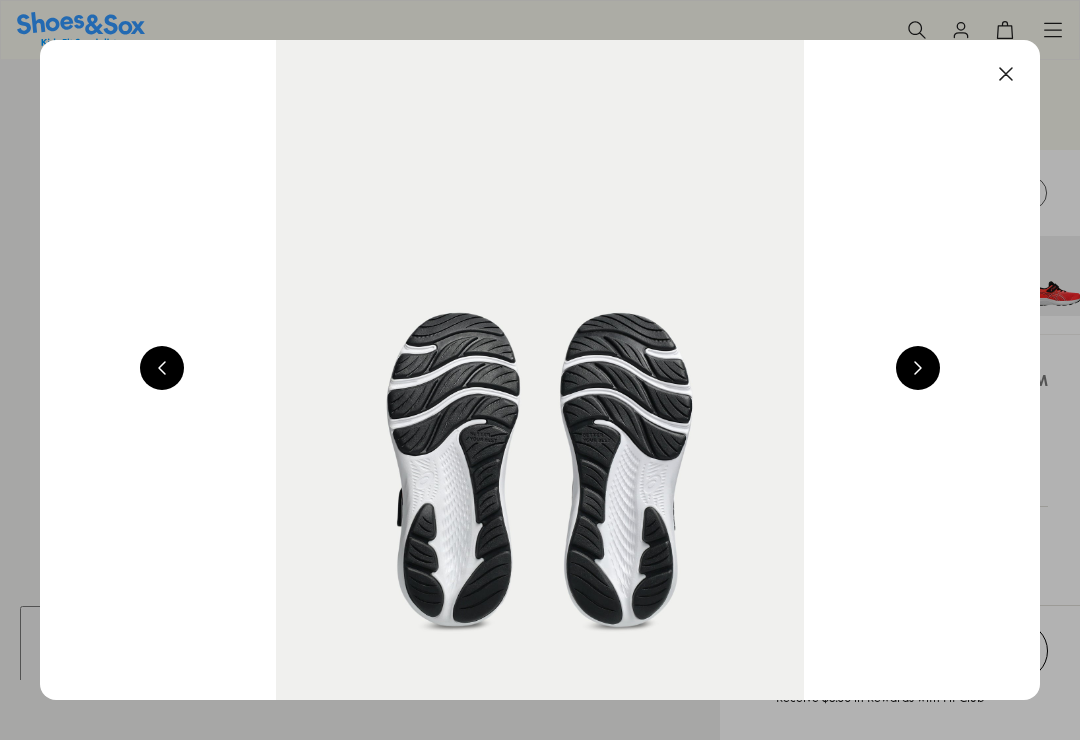 click at bounding box center (540, 370) 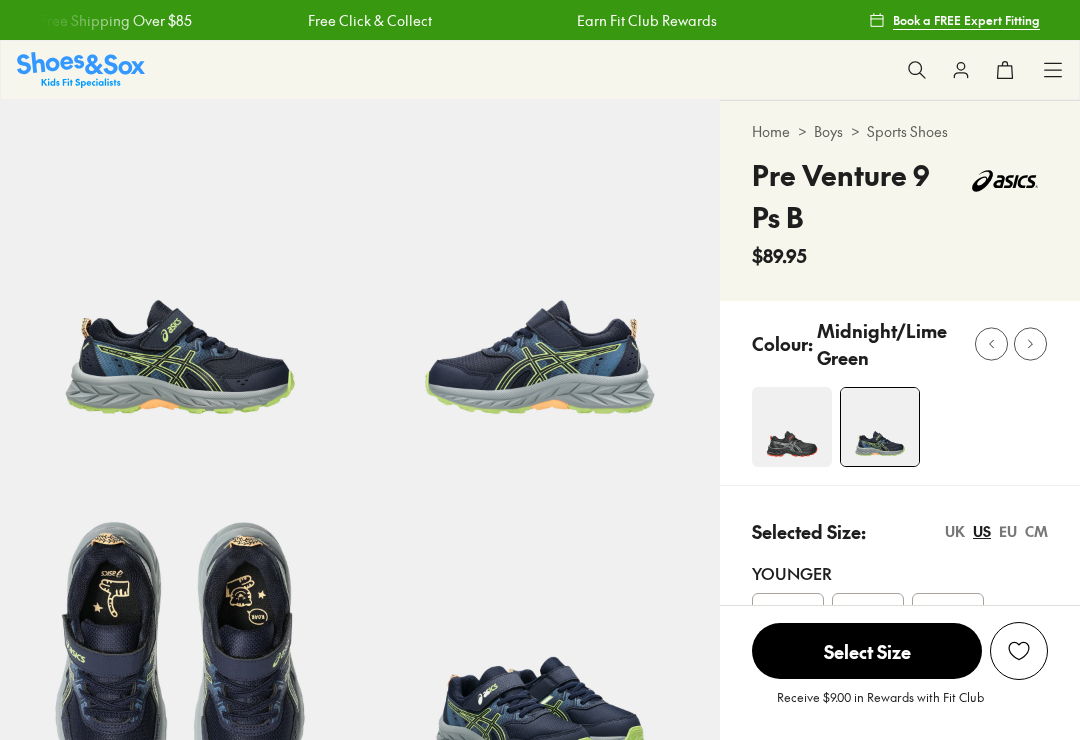 scroll, scrollTop: 0, scrollLeft: 0, axis: both 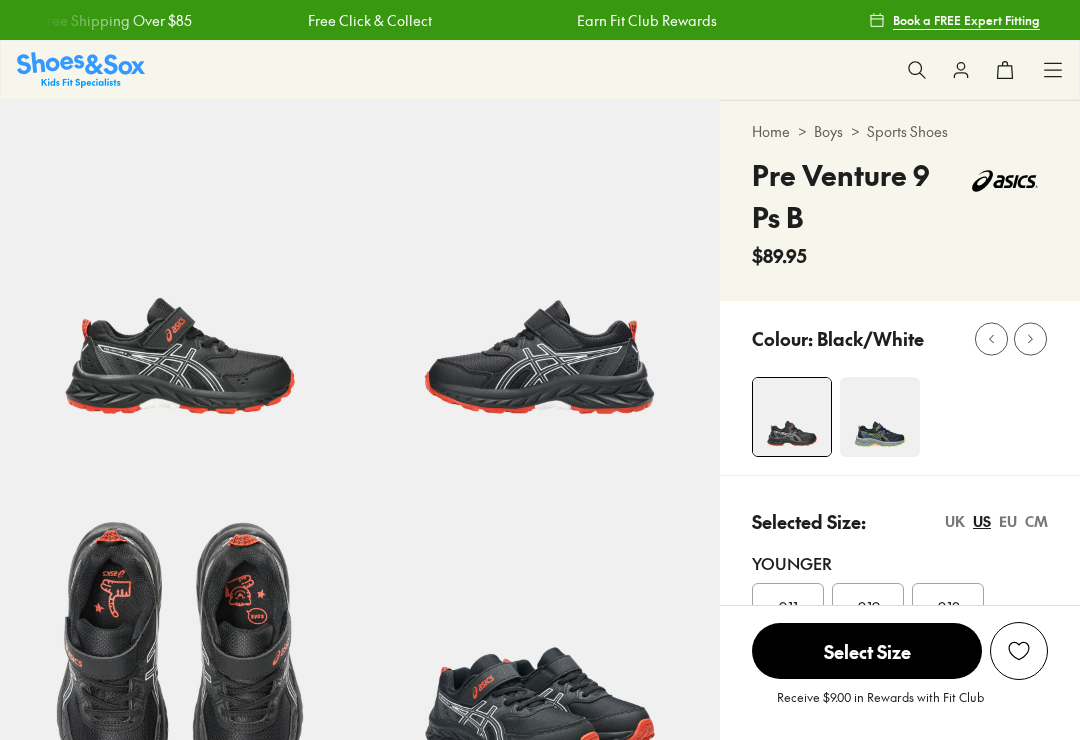select on "*" 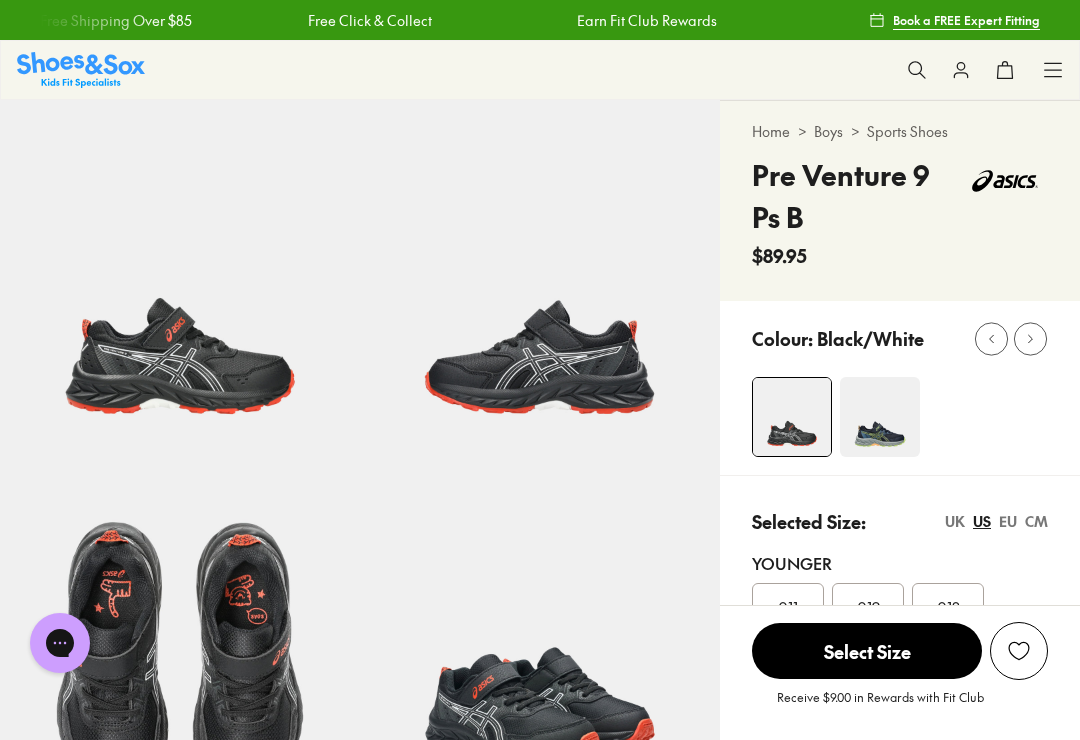scroll, scrollTop: 0, scrollLeft: 0, axis: both 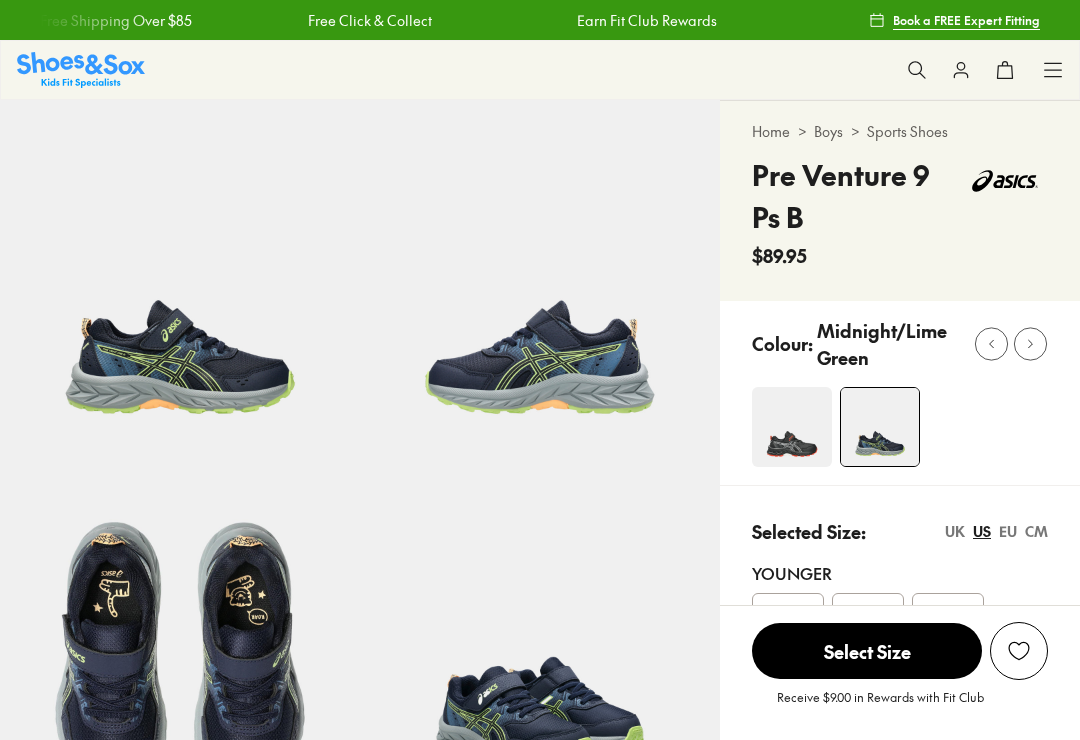 select on "*" 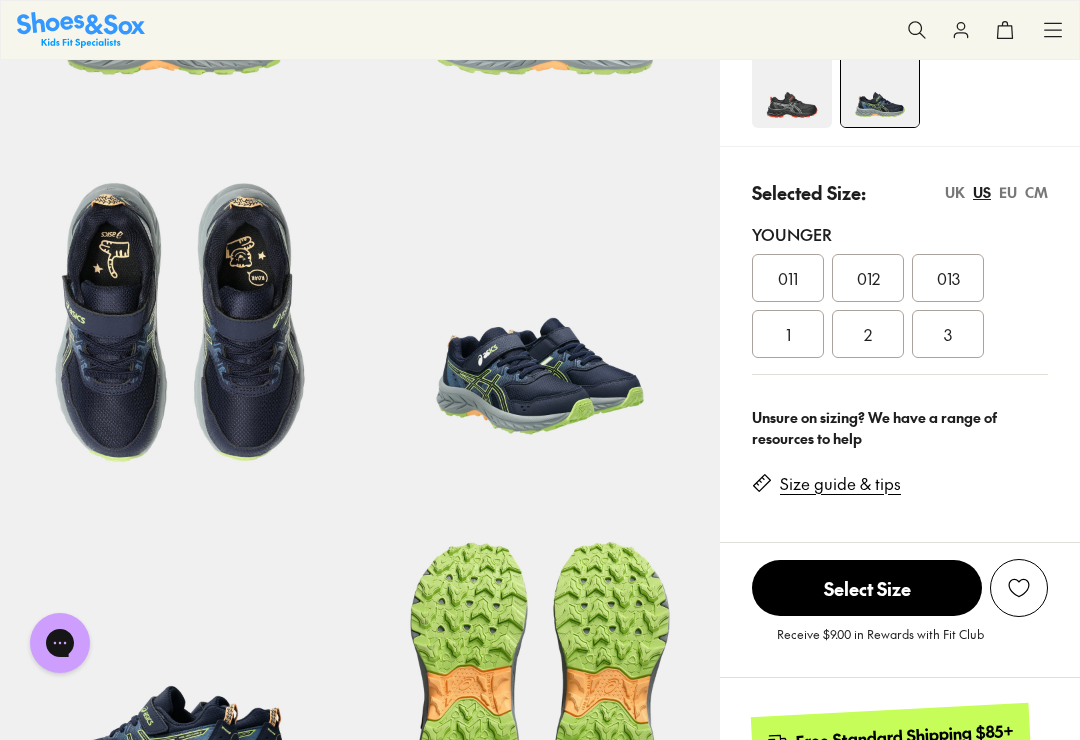 scroll, scrollTop: 340, scrollLeft: 0, axis: vertical 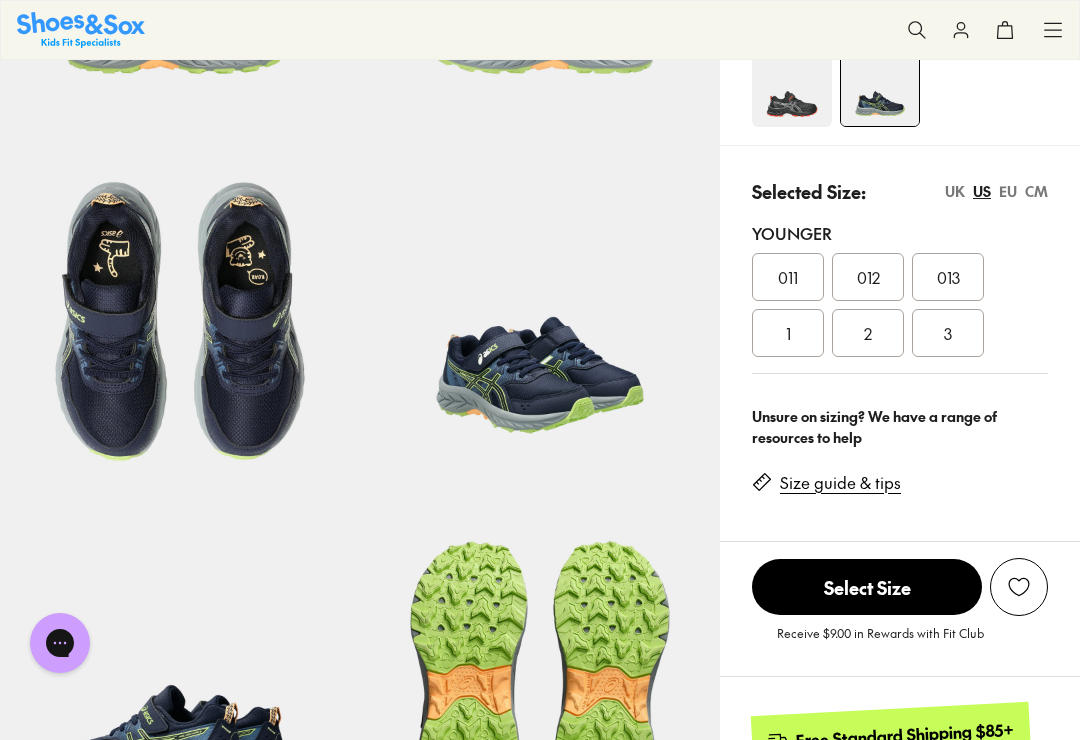 click on "3" at bounding box center [948, 333] 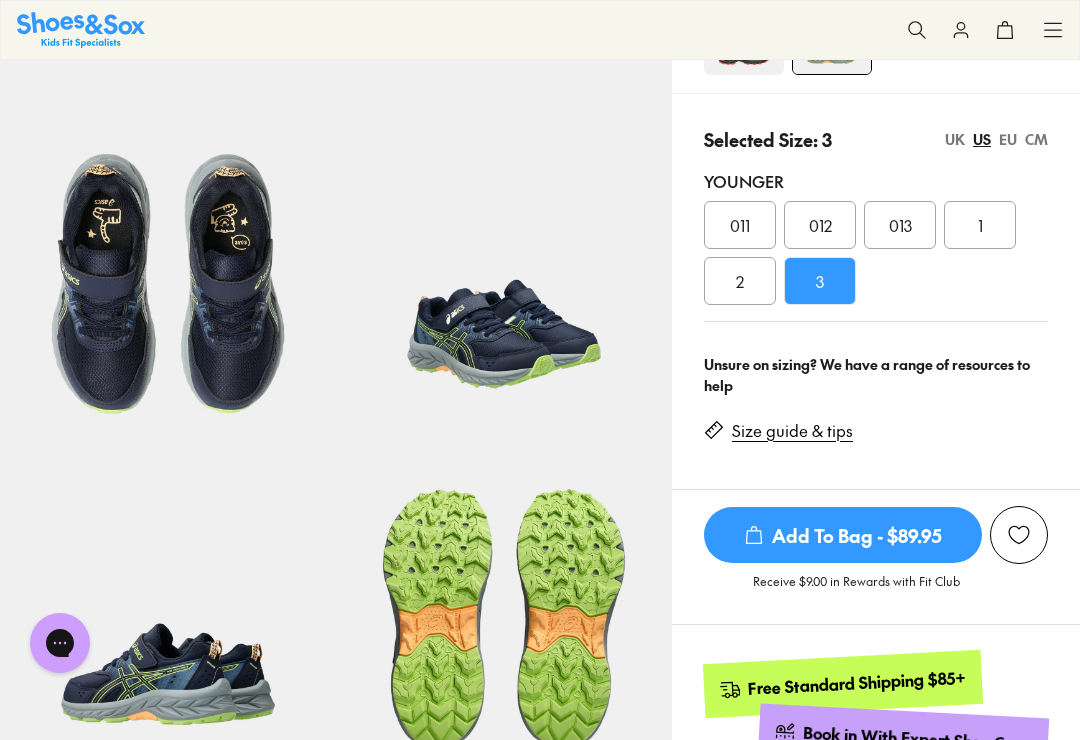 click on "Add To Bag - $89.95" at bounding box center [843, 535] 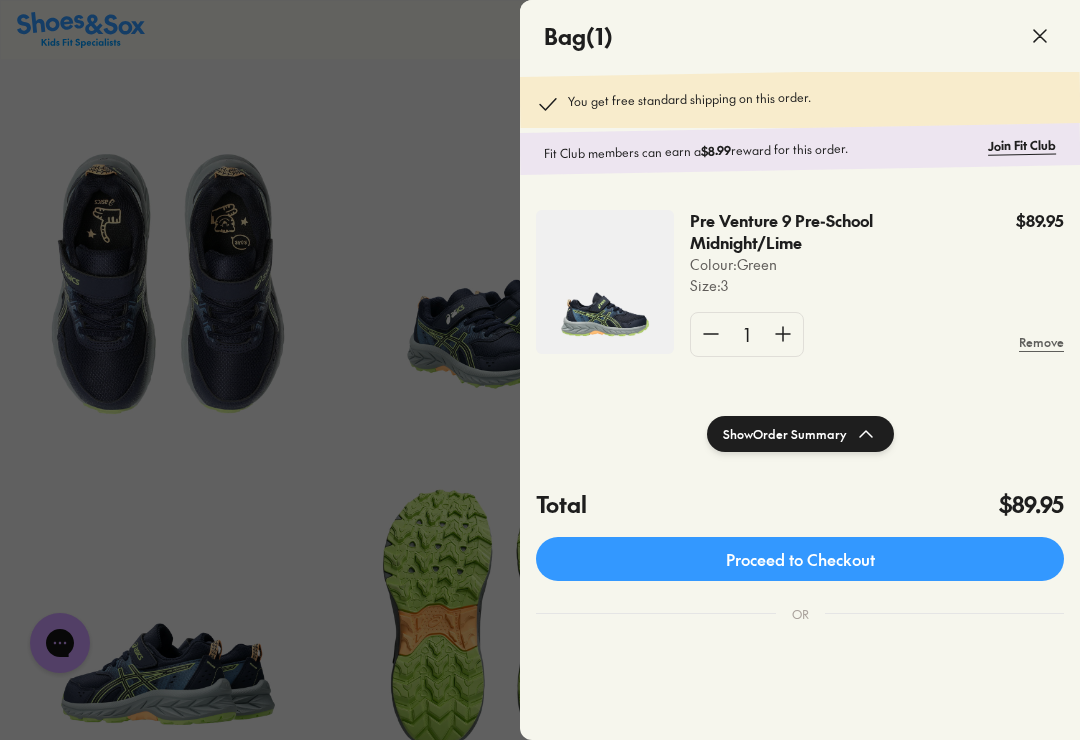 click 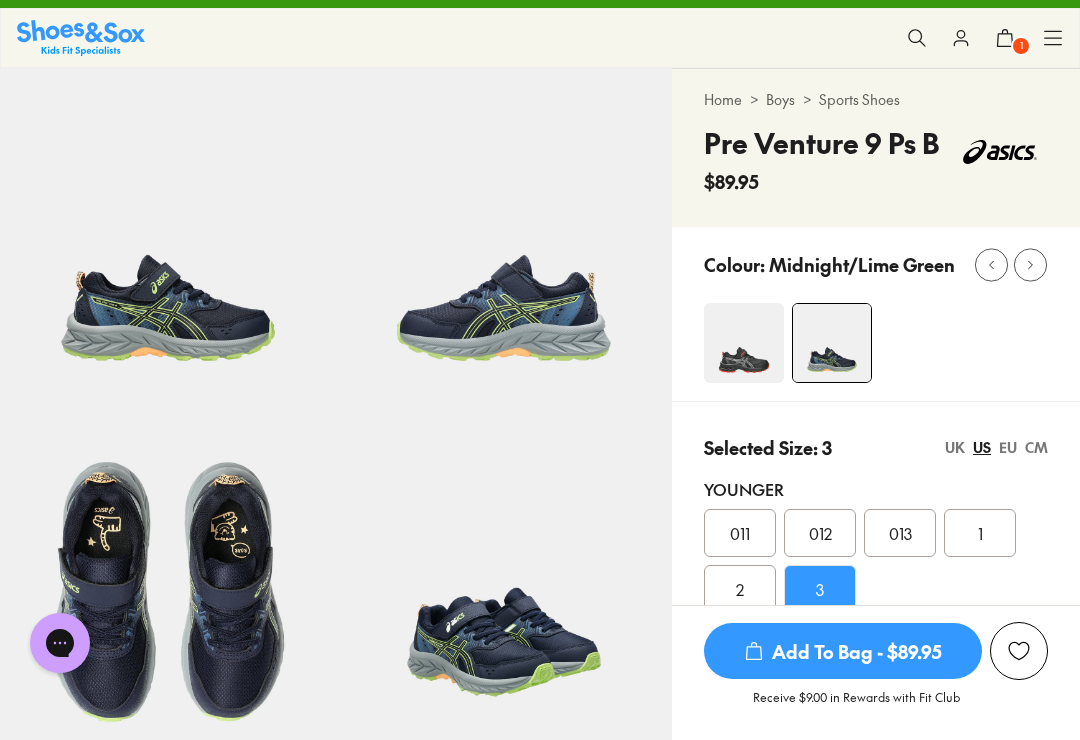 scroll, scrollTop: 0, scrollLeft: 0, axis: both 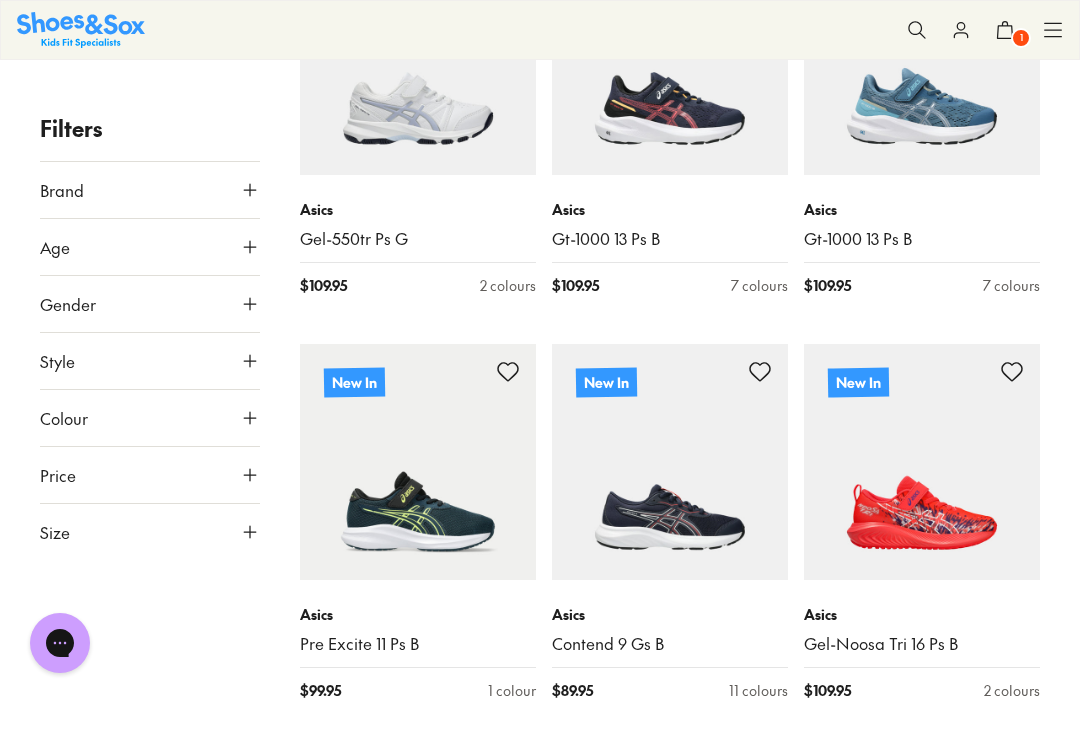 click at bounding box center [922, 462] 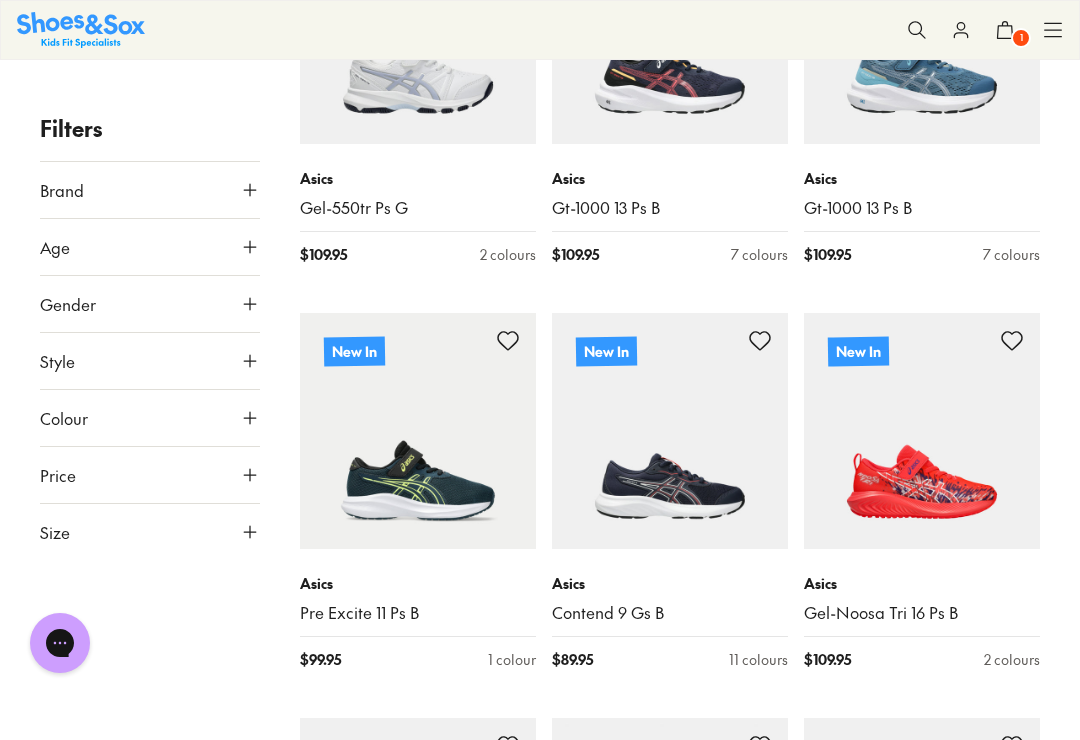 click at bounding box center [670, 431] 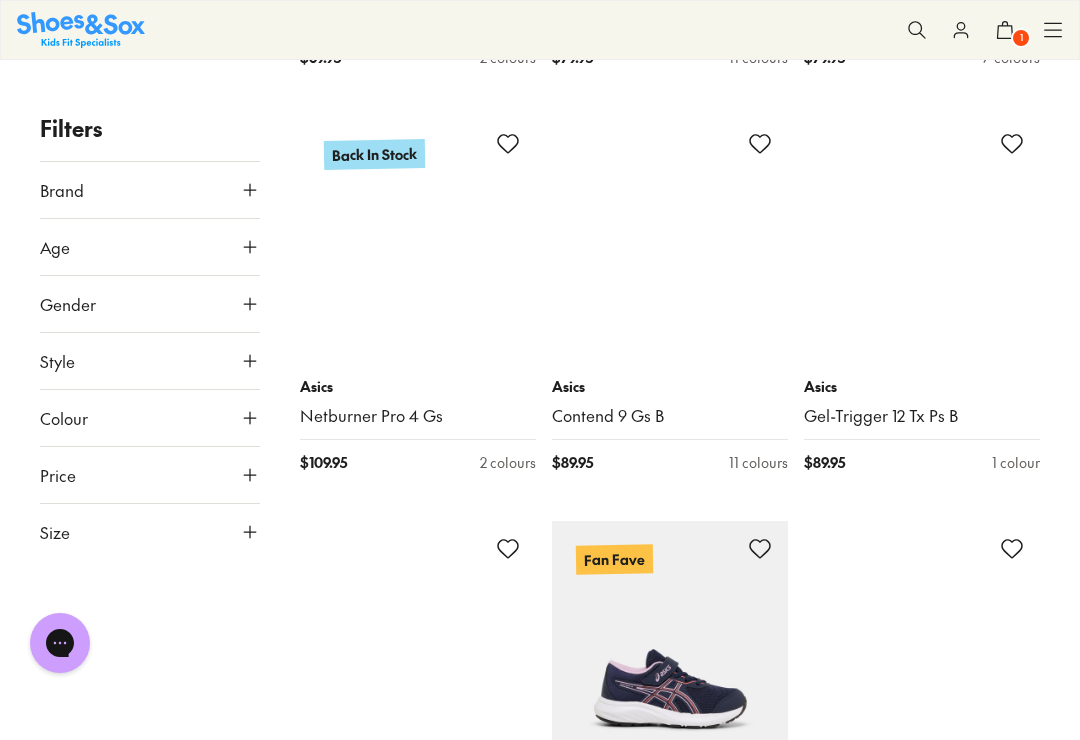 scroll, scrollTop: 9068, scrollLeft: 0, axis: vertical 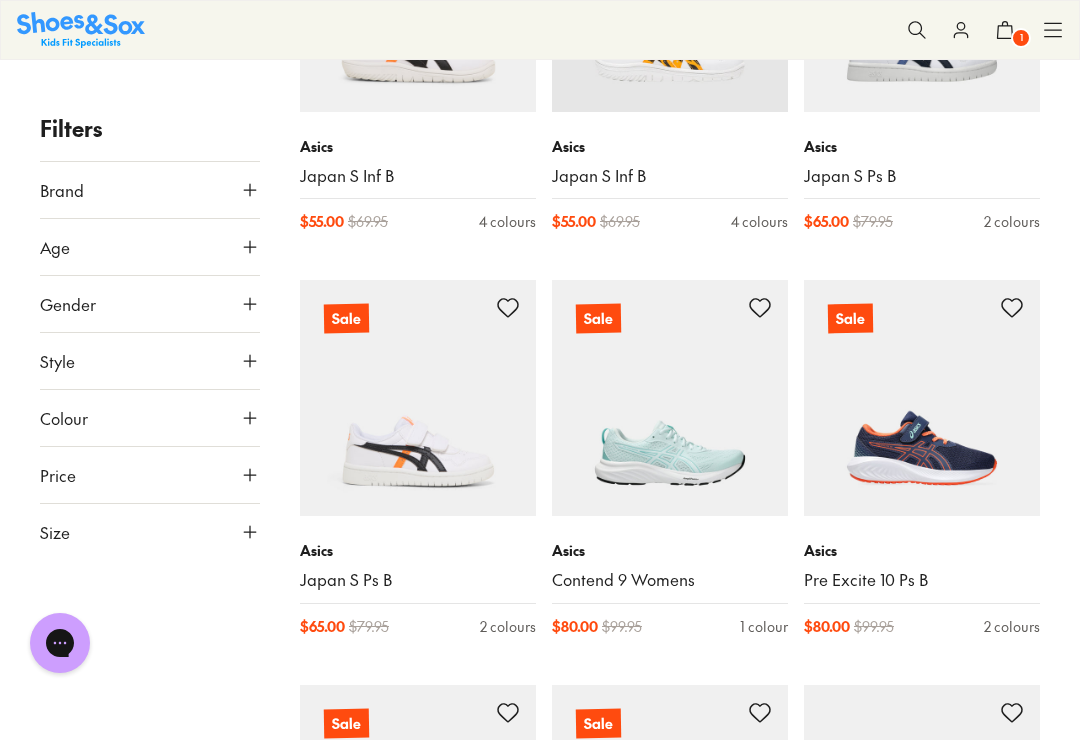 click at bounding box center (922, 398) 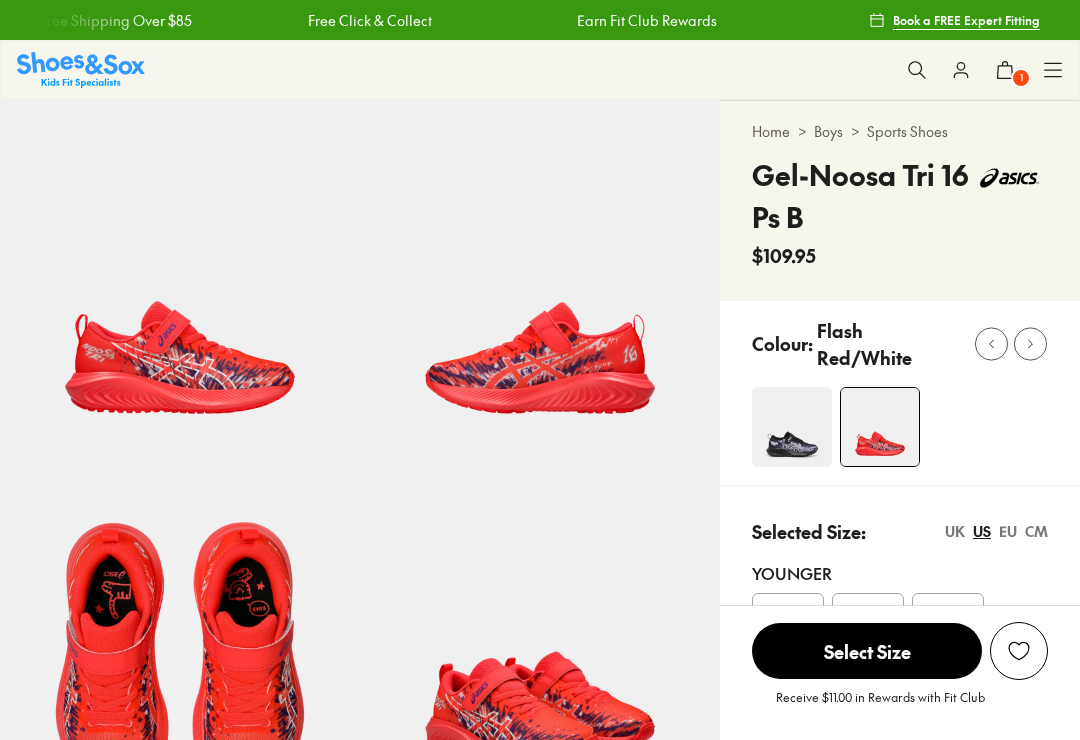 scroll, scrollTop: 0, scrollLeft: 0, axis: both 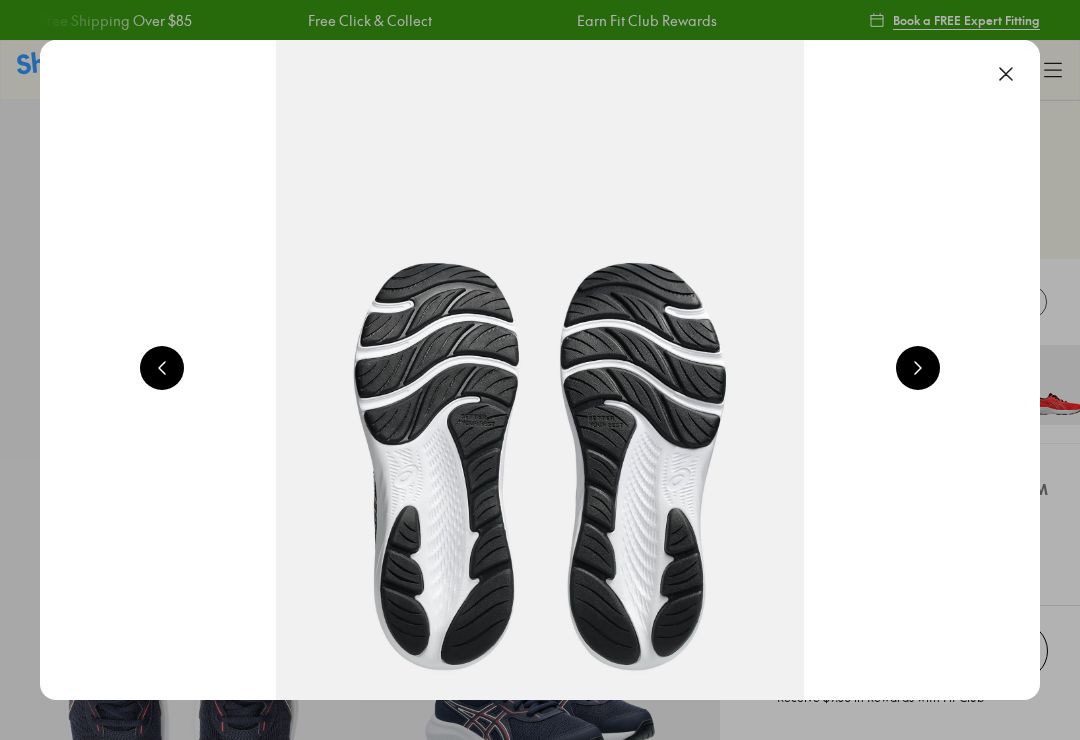 select on "*" 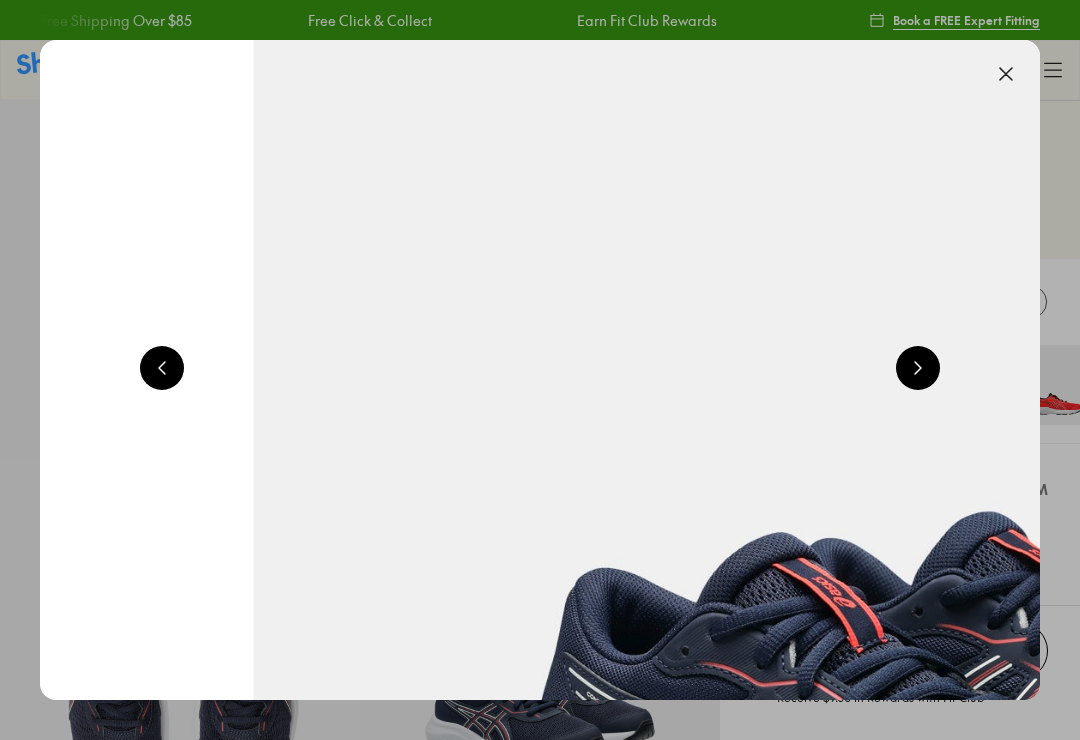 click at bounding box center [162, 368] 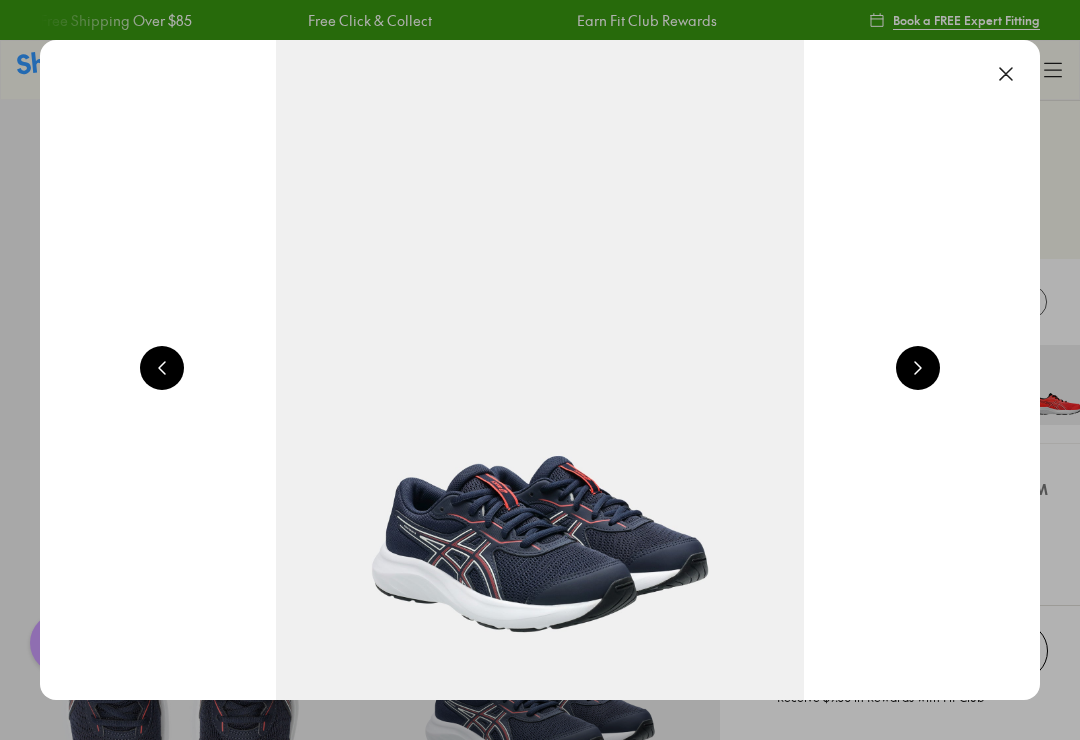 scroll, scrollTop: 0, scrollLeft: 3274, axis: horizontal 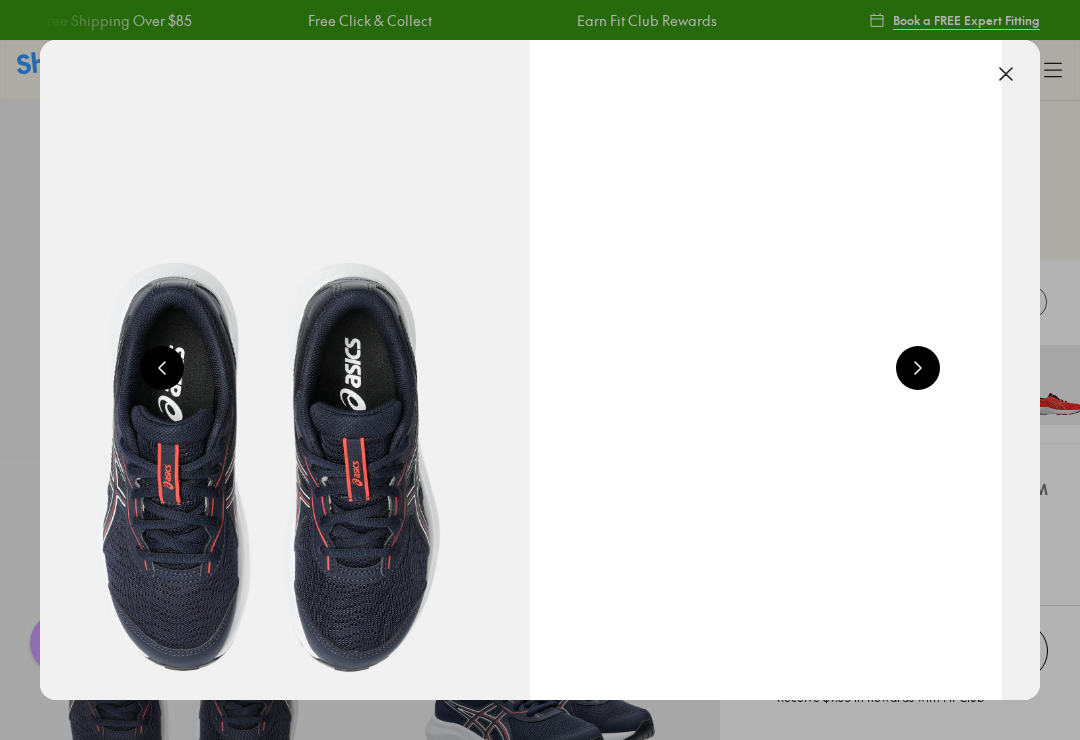 click at bounding box center [162, 368] 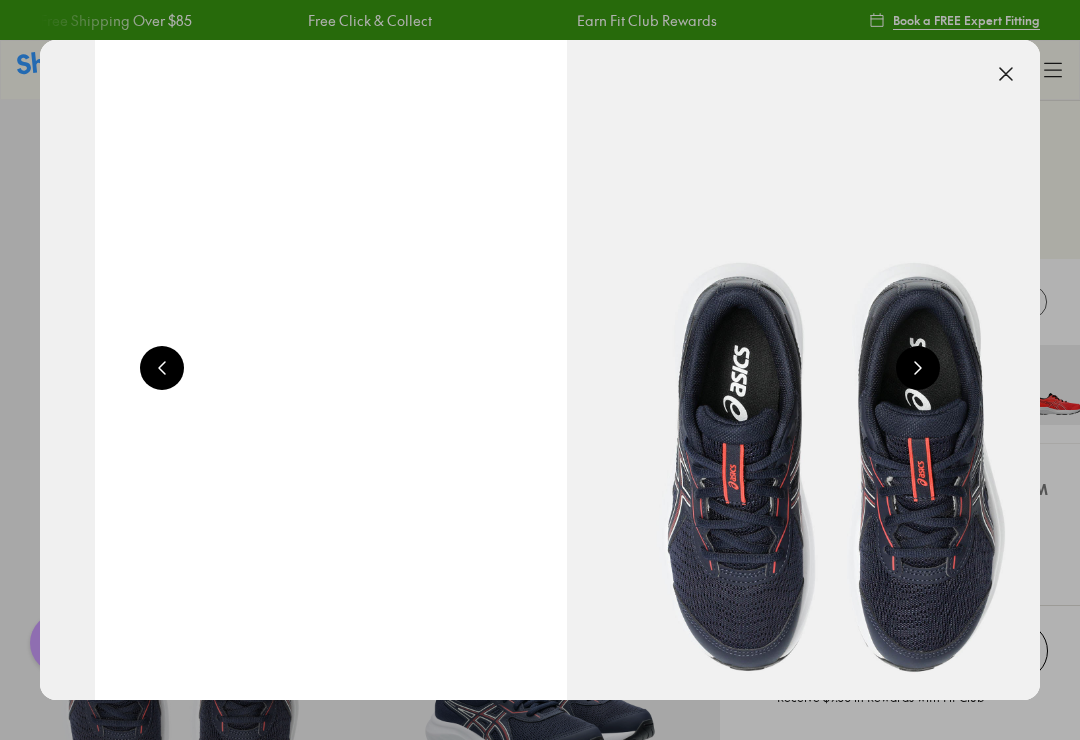 scroll, scrollTop: 0, scrollLeft: 2000, axis: horizontal 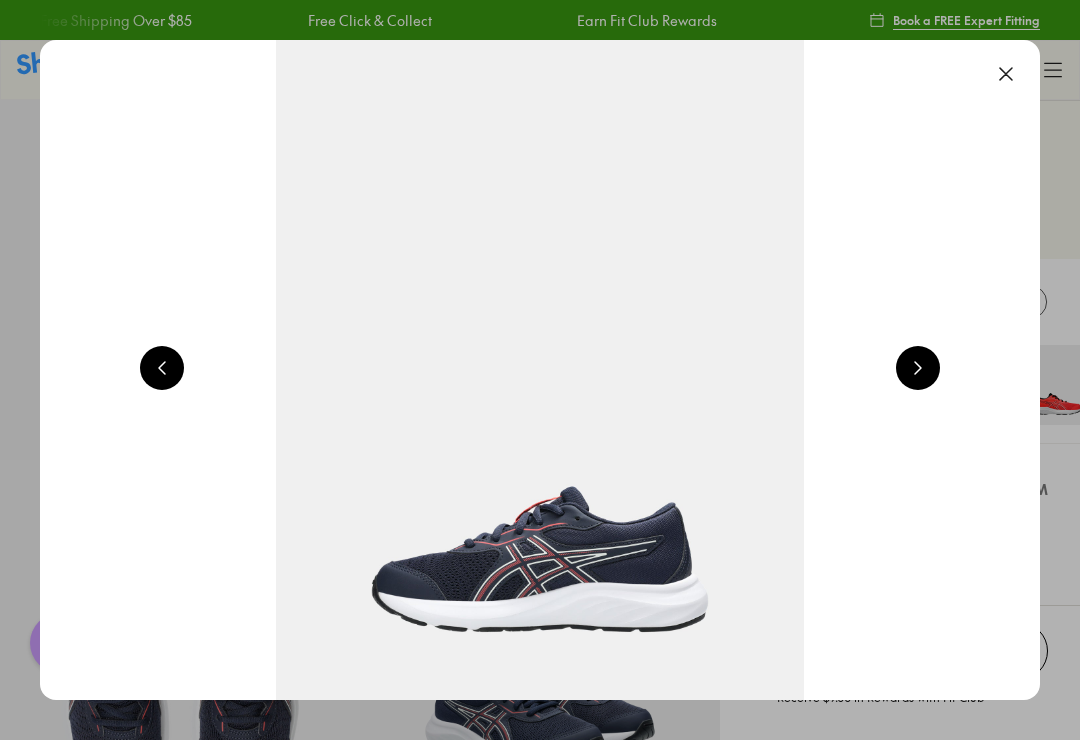 click at bounding box center [540, 370] 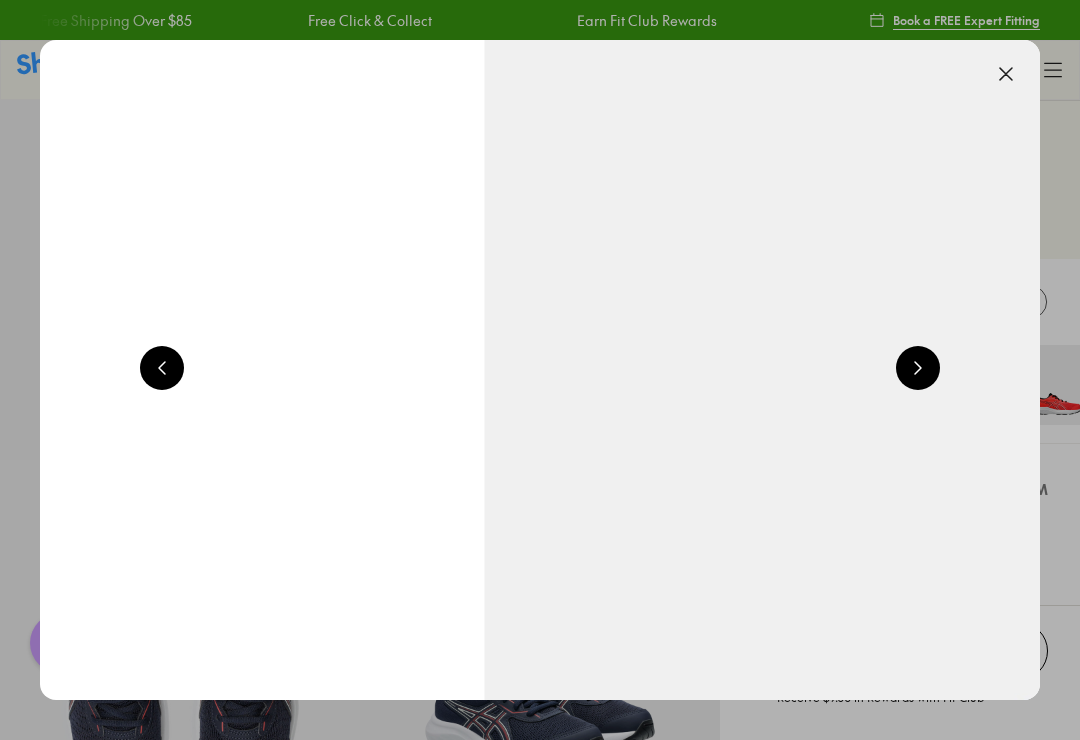 click at bounding box center (1115, 333) 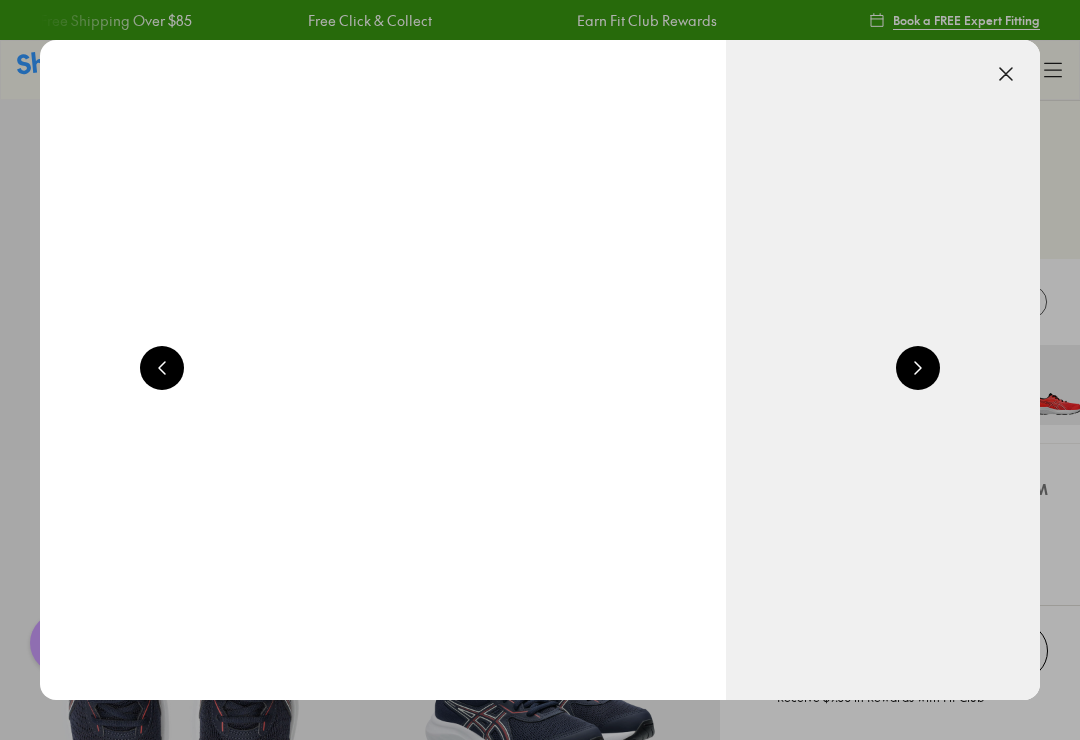 click at bounding box center [1782, 292] 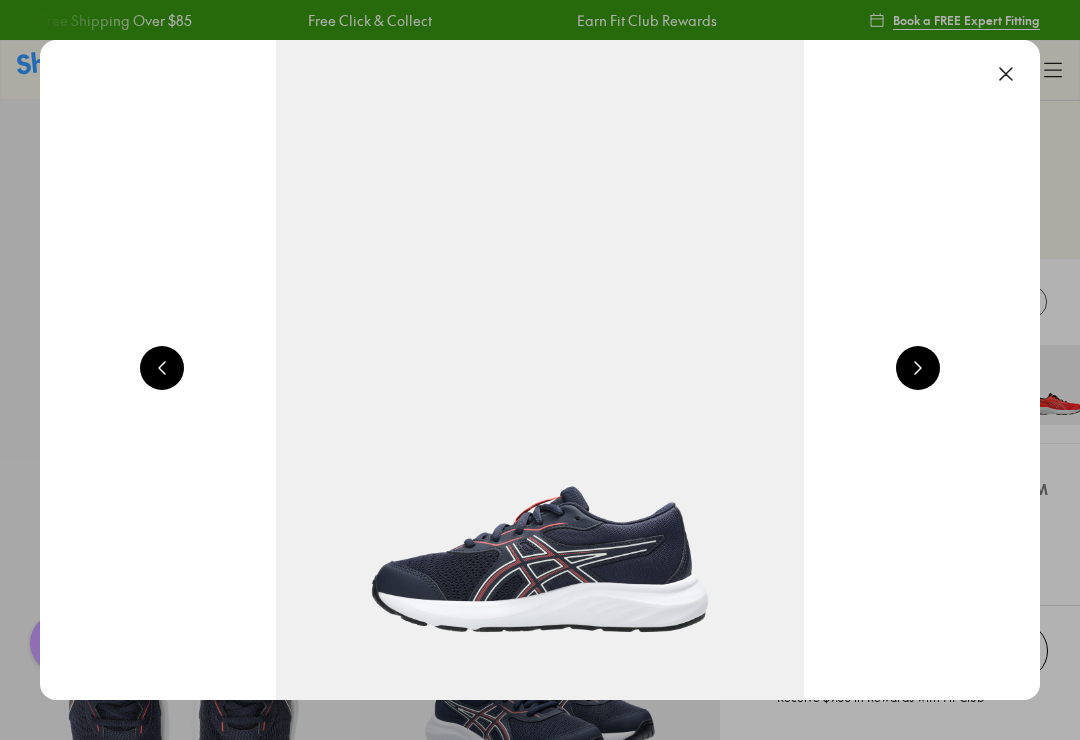 click at bounding box center (540, 370) 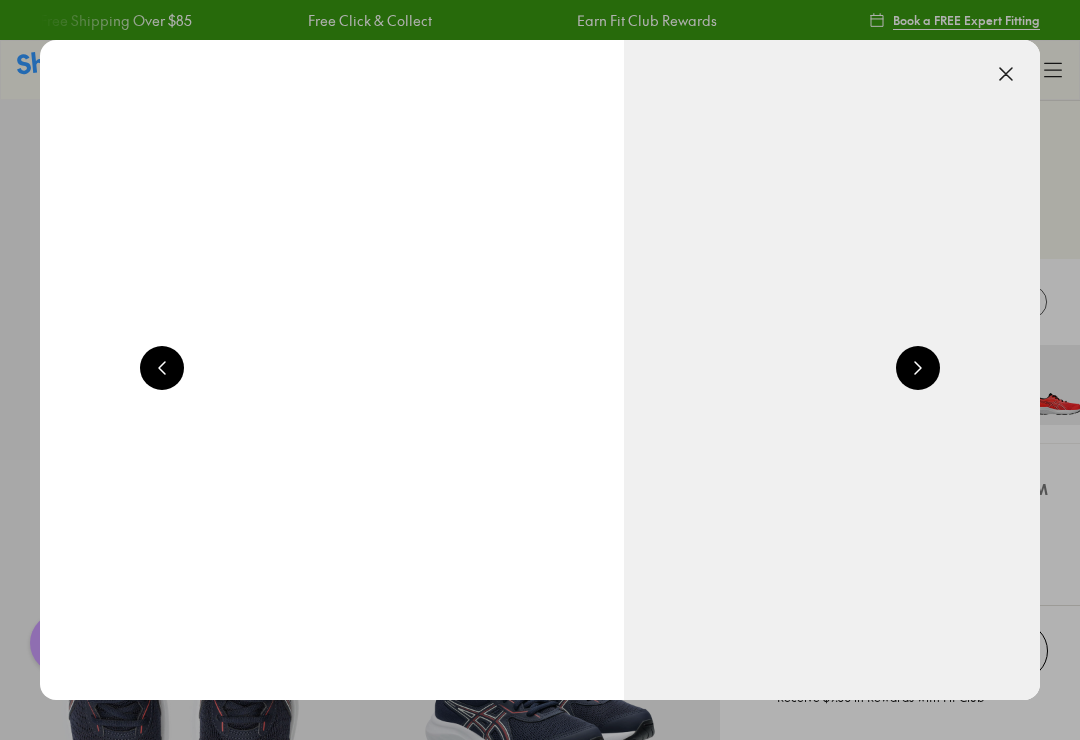 click at bounding box center [1522, 380] 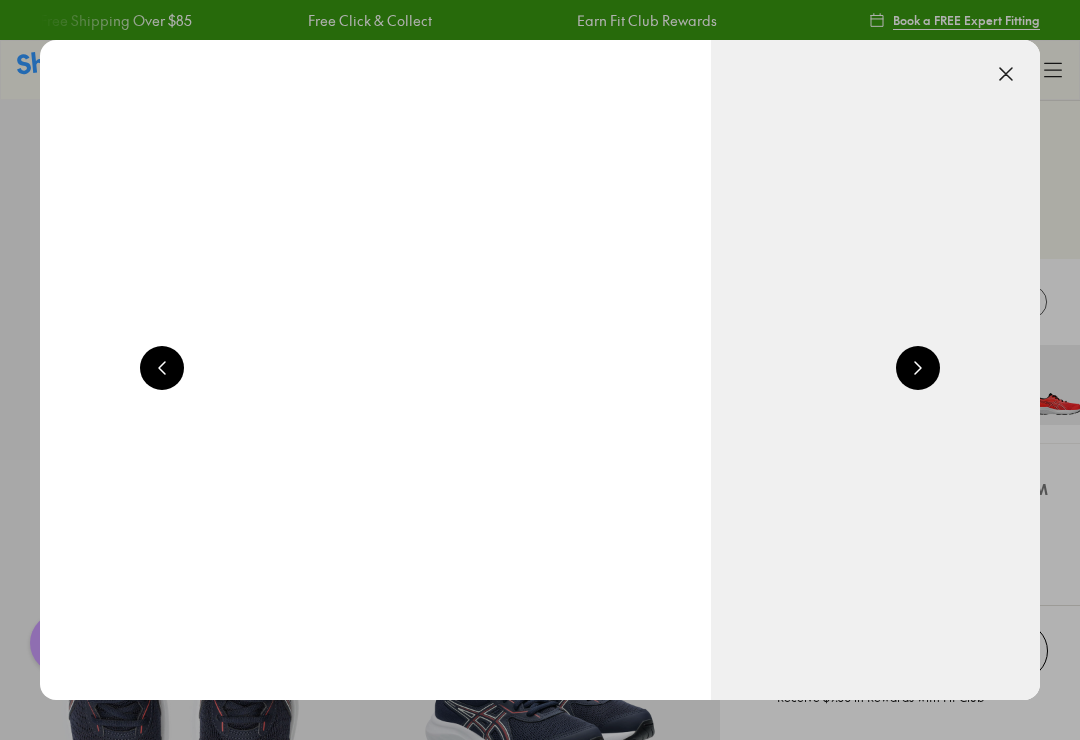 click at bounding box center (1767, 382) 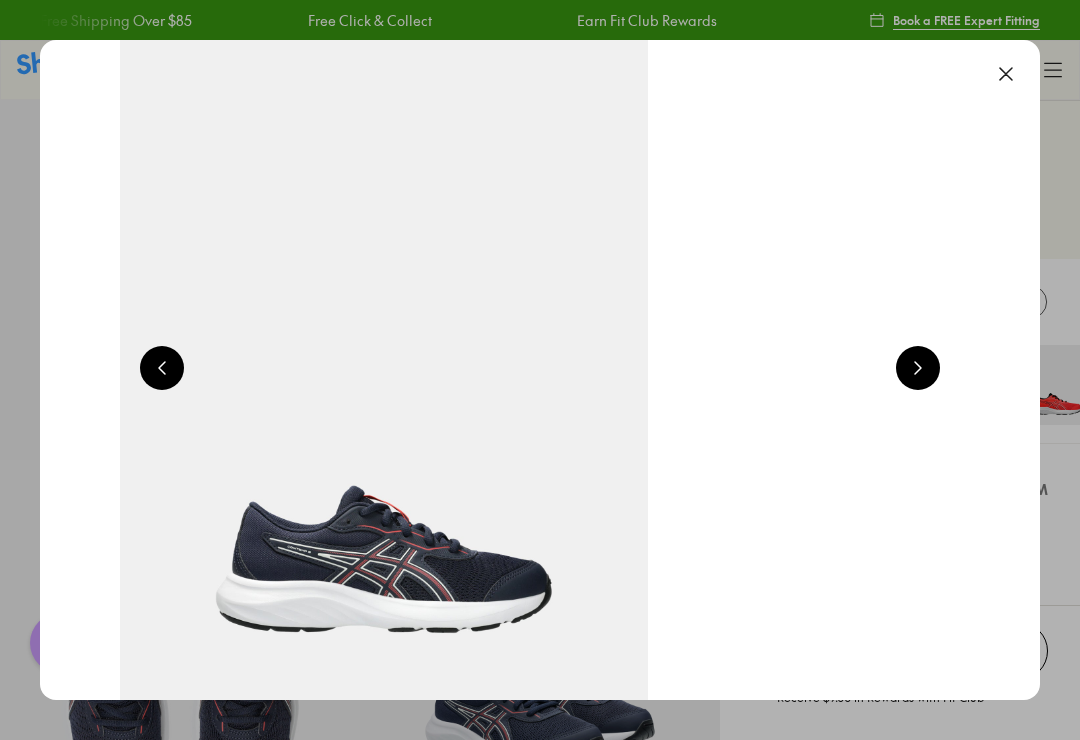 click at bounding box center (162, 368) 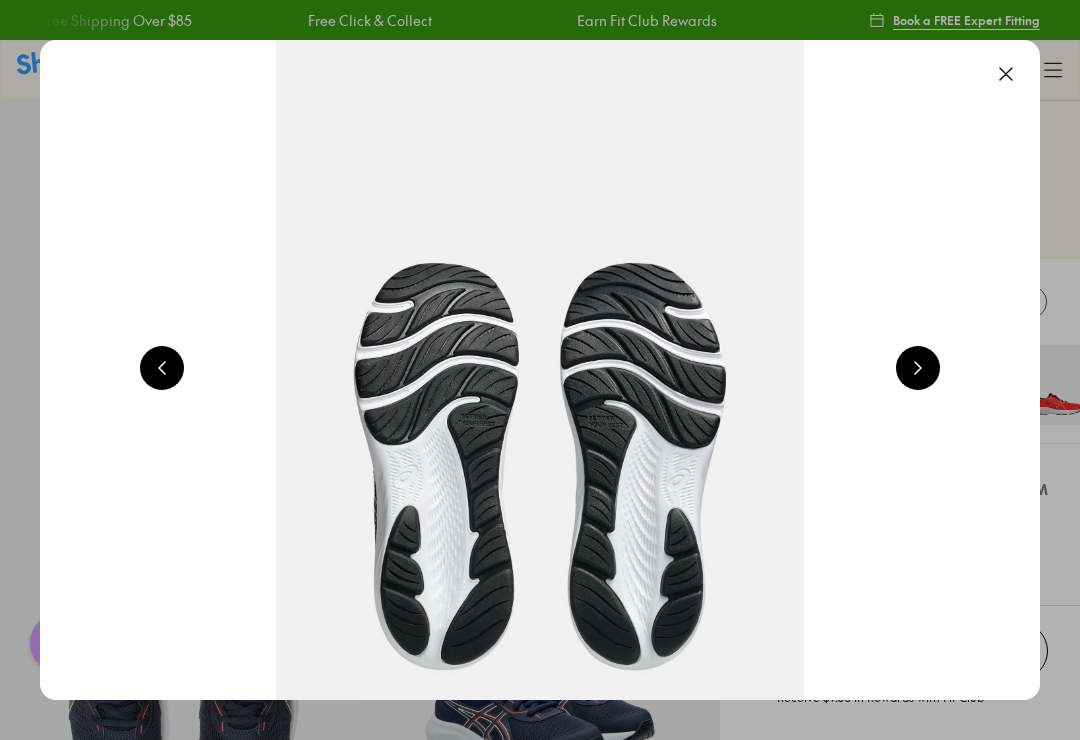 scroll, scrollTop: 0, scrollLeft: 6000, axis: horizontal 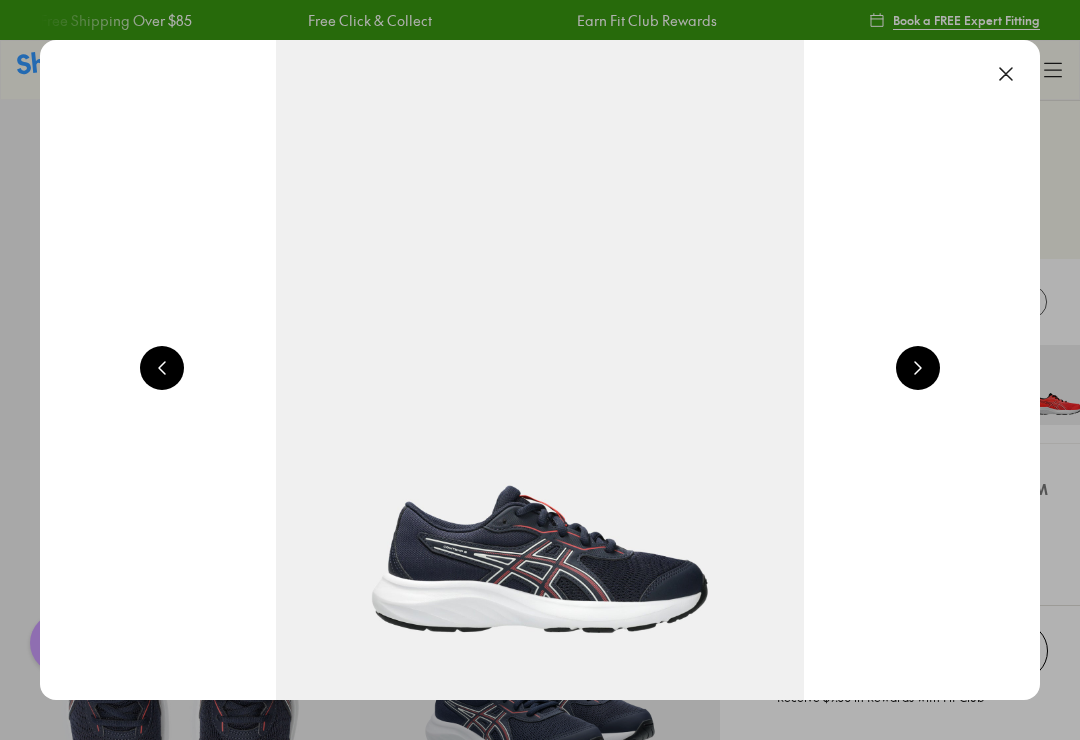 click at bounding box center (918, 368) 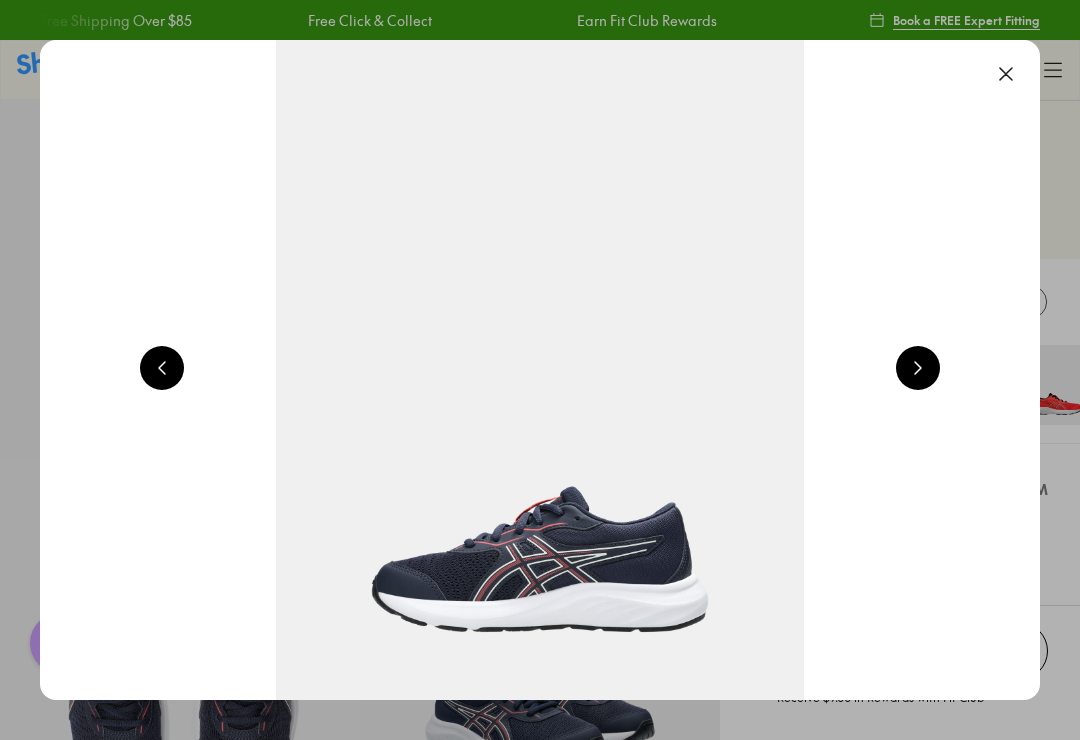 click at bounding box center [918, 368] 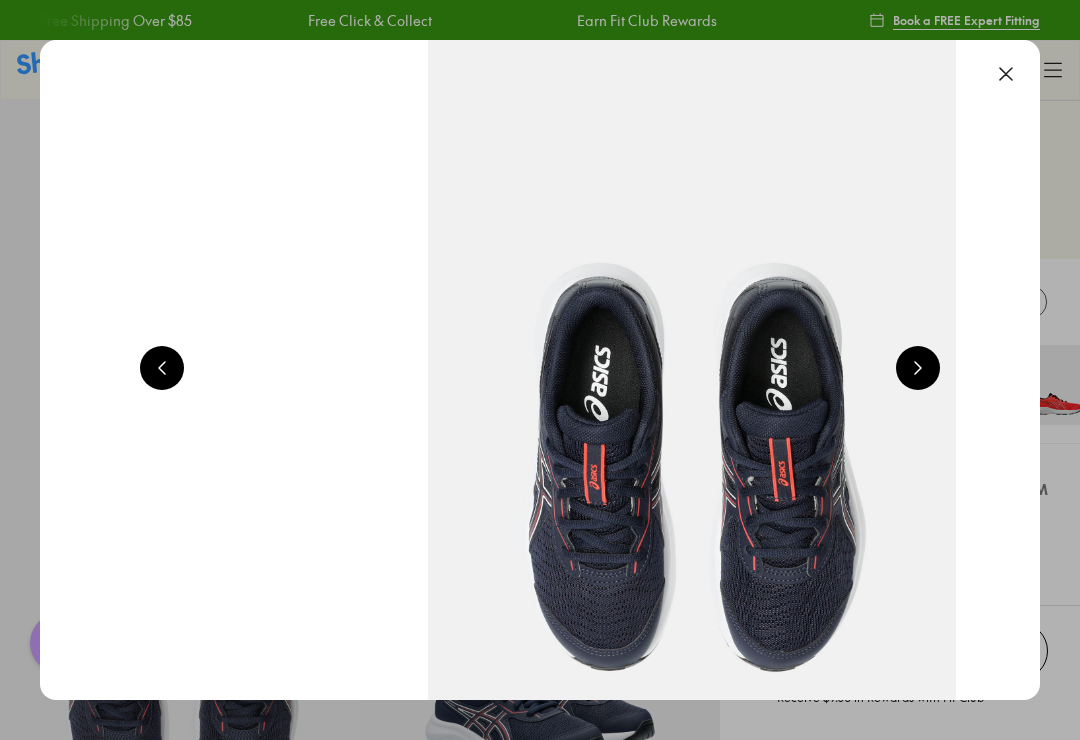 scroll, scrollTop: 0, scrollLeft: 3000, axis: horizontal 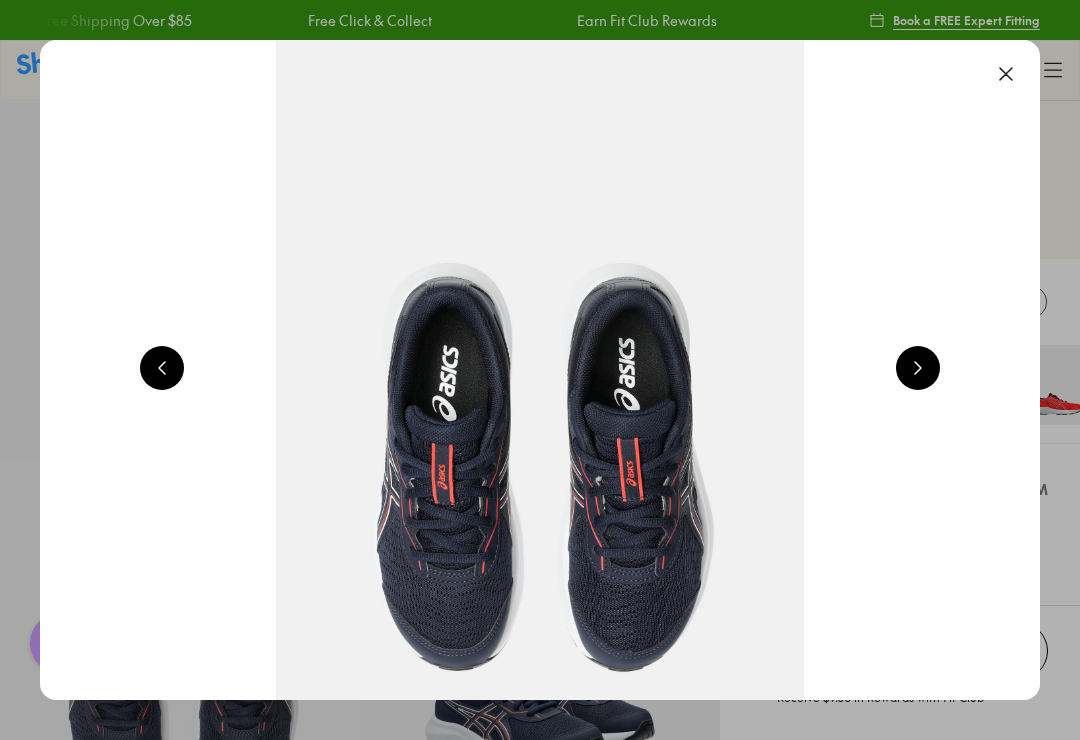 click at bounding box center (1006, 74) 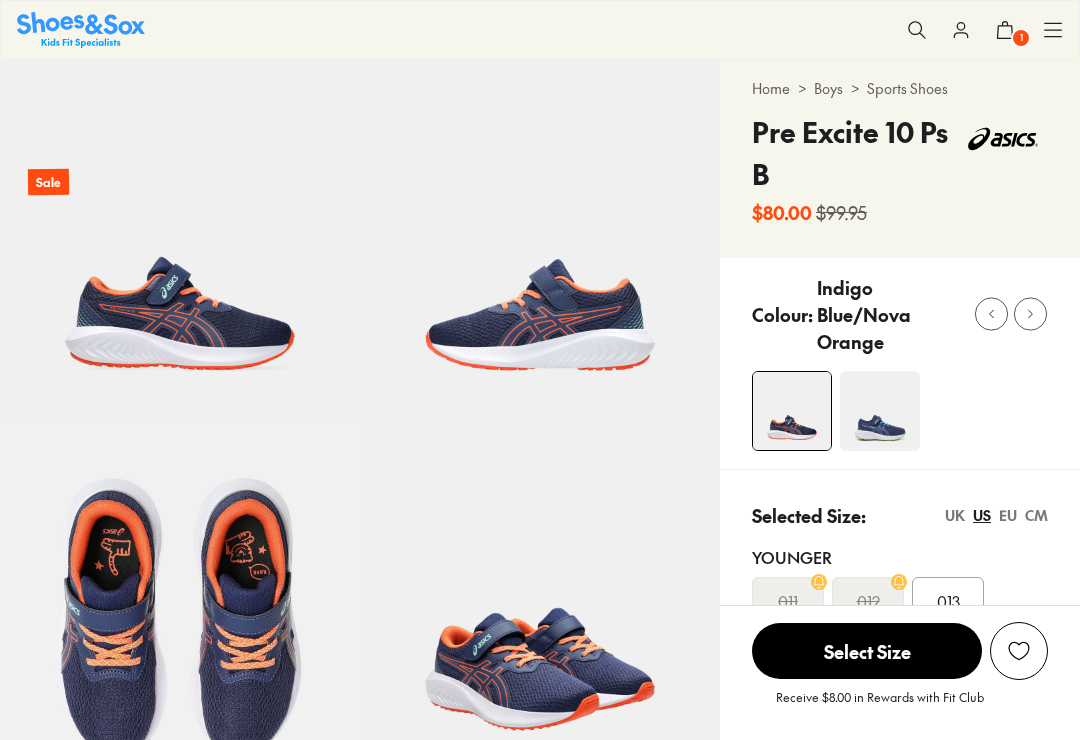 select on "*" 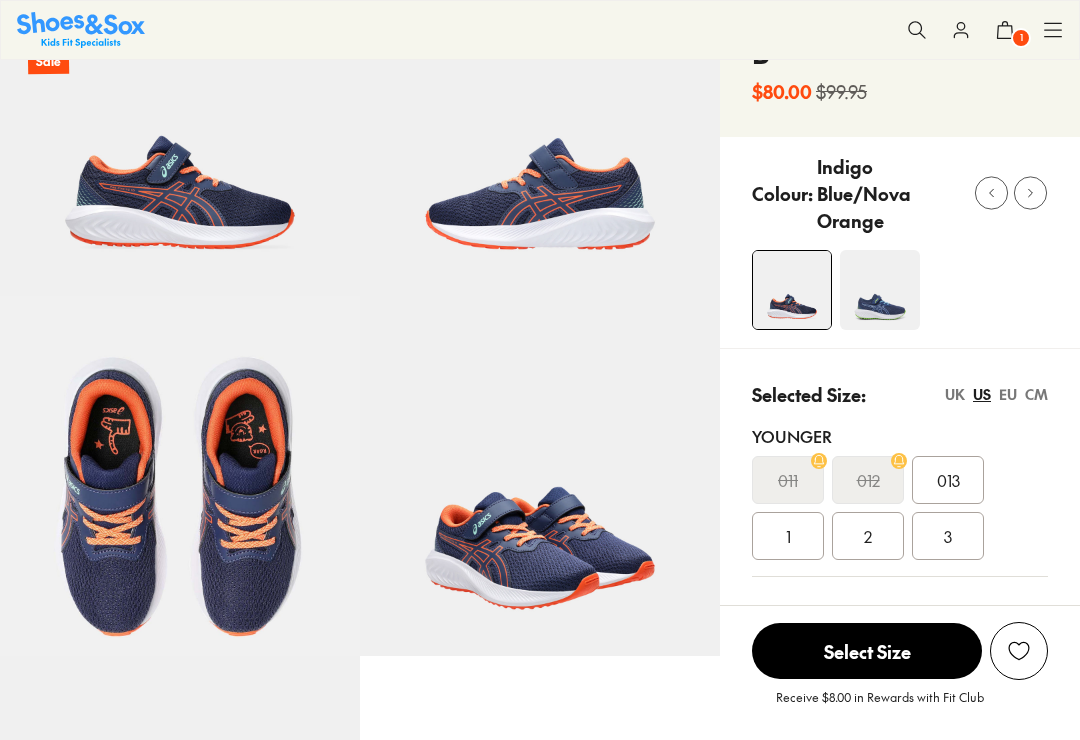 scroll, scrollTop: 0, scrollLeft: 0, axis: both 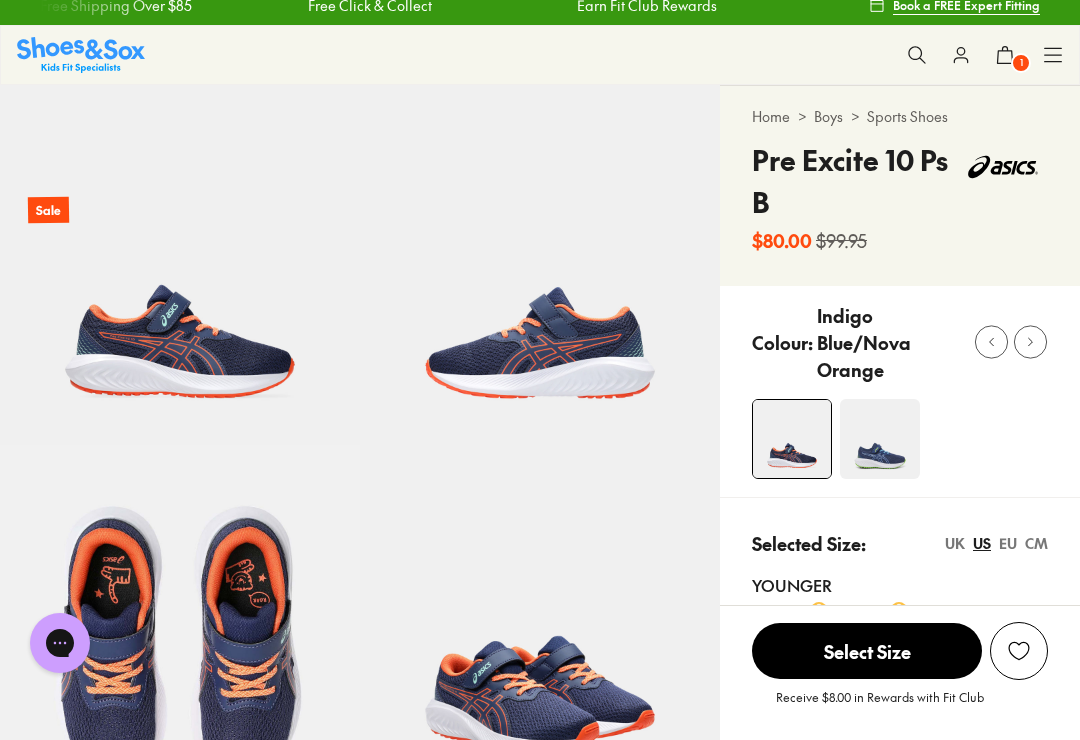 click at bounding box center (880, 439) 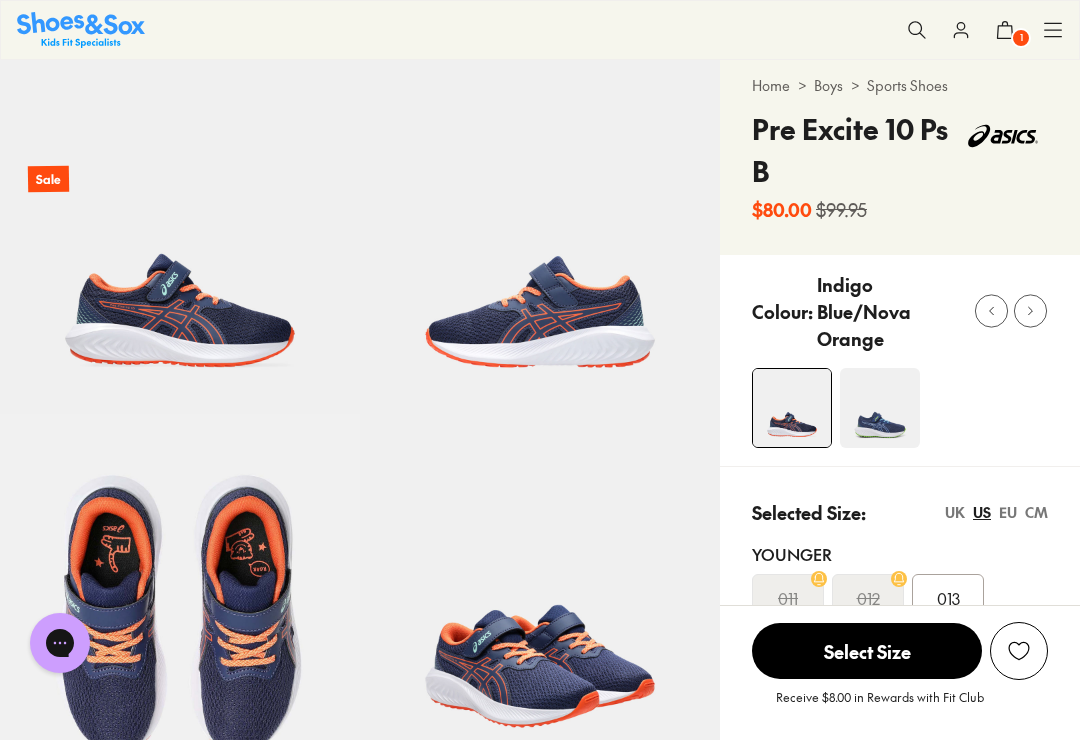 click 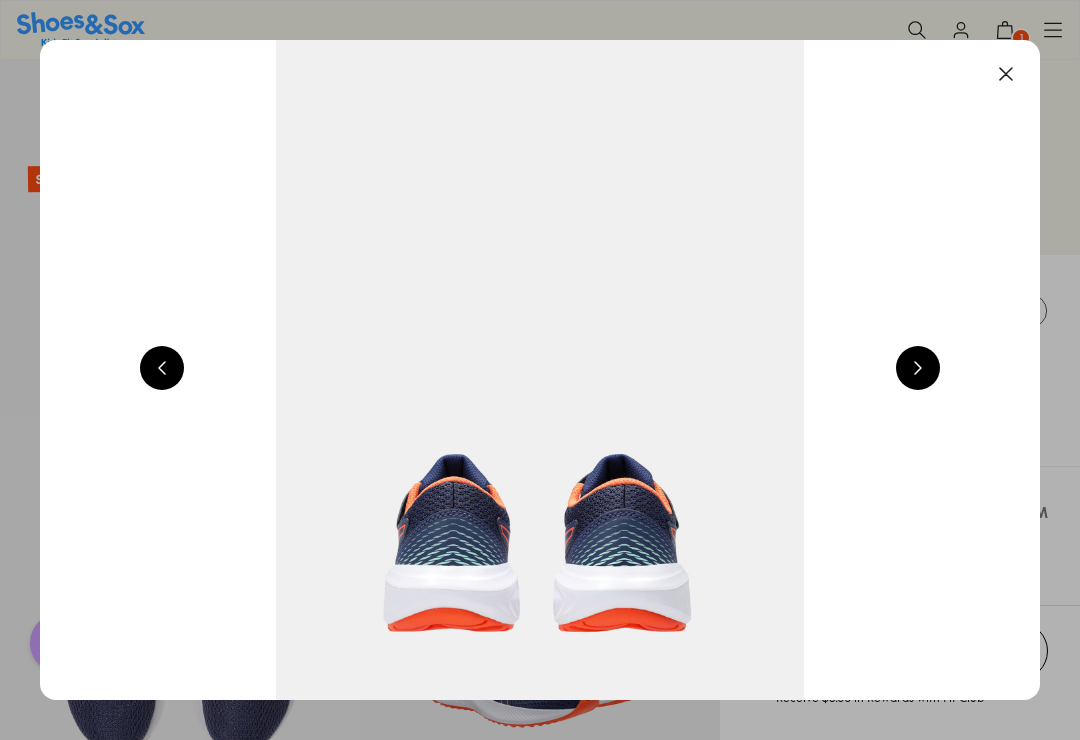 scroll, scrollTop: 0, scrollLeft: 3000, axis: horizontal 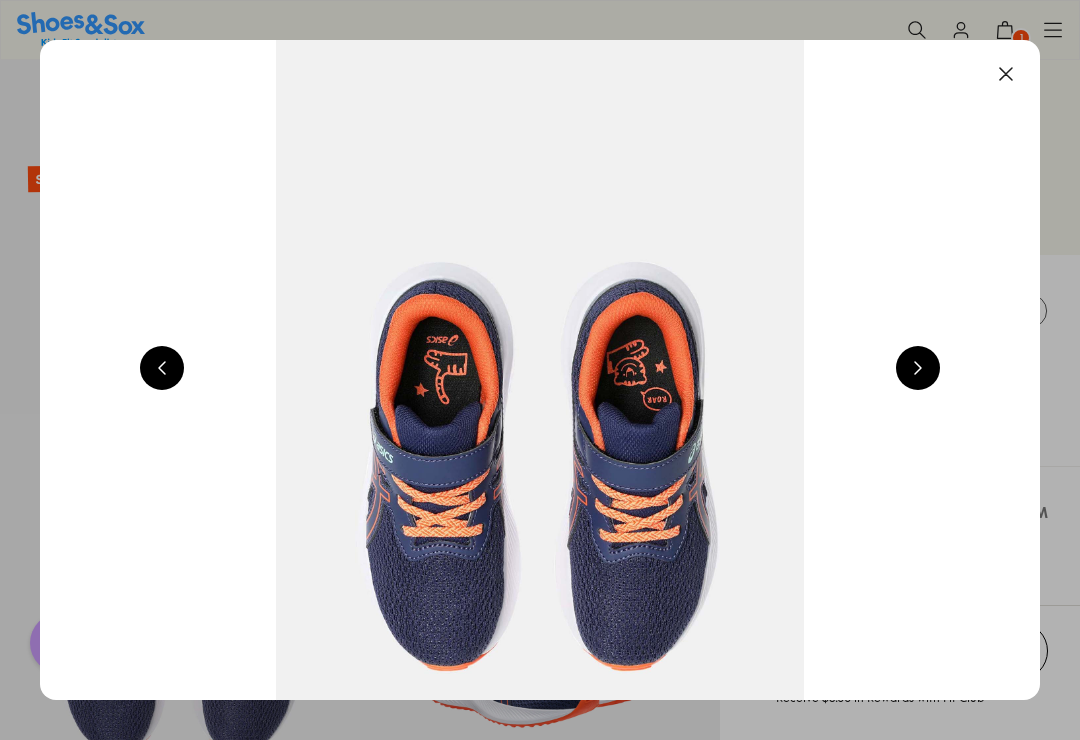 click at bounding box center (1006, 74) 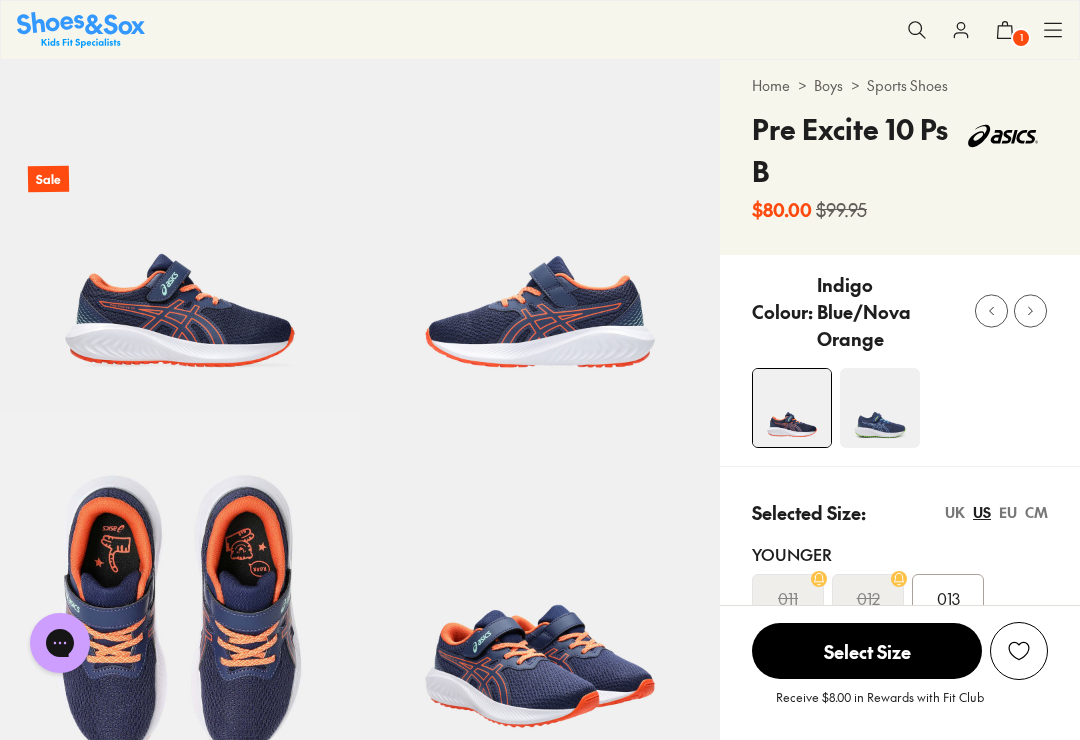 click 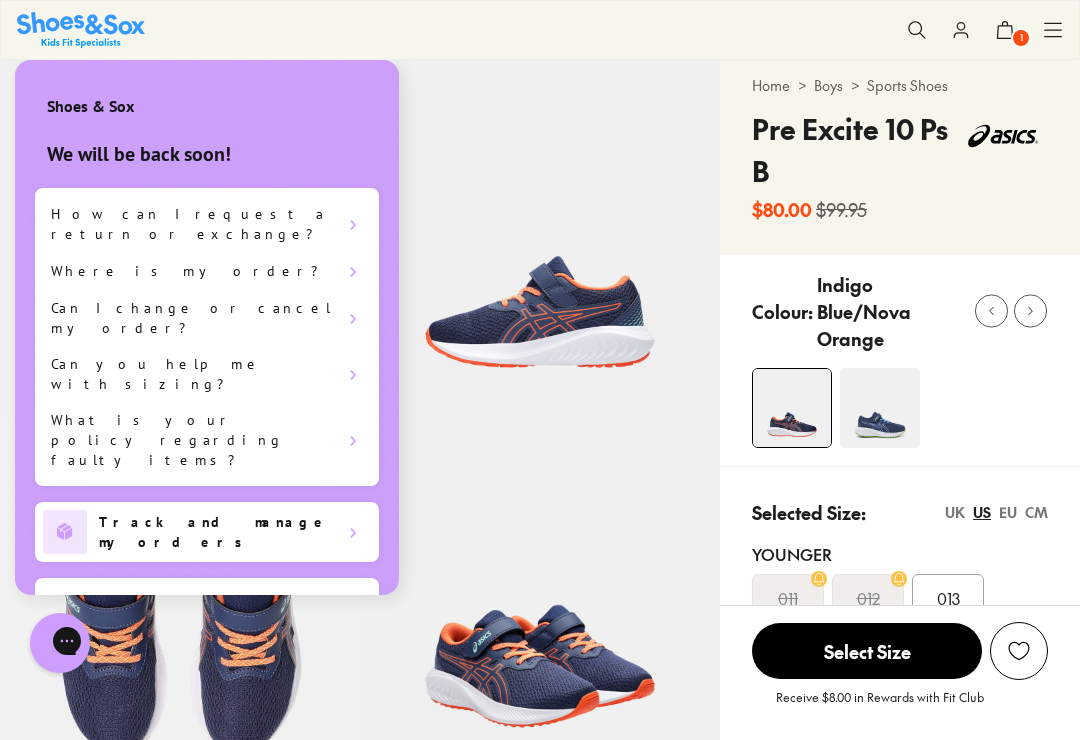 scroll, scrollTop: 0, scrollLeft: 0, axis: both 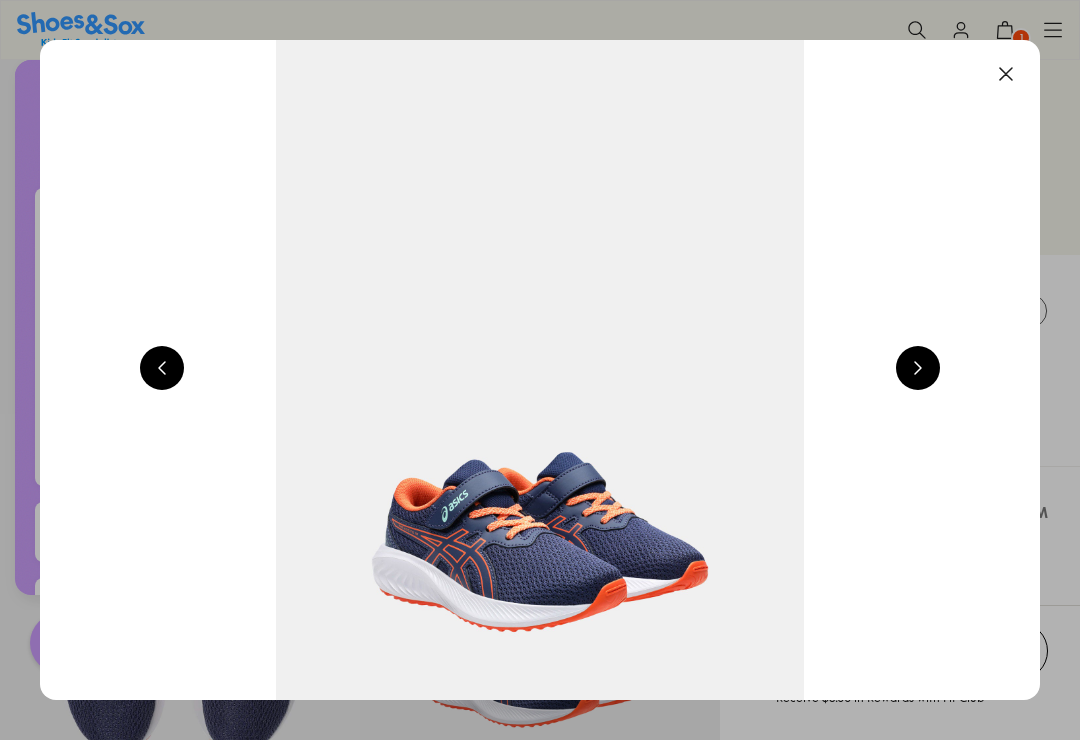click at bounding box center (1006, 74) 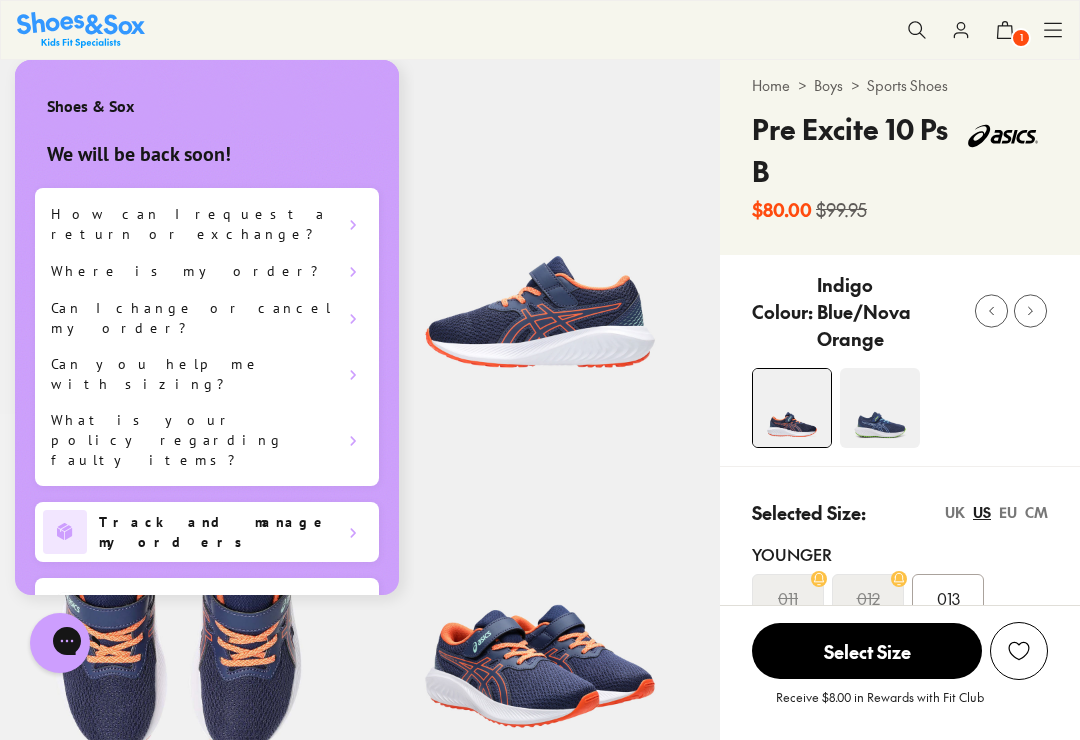click on "Chat with us" at bounding box center (60, 643) 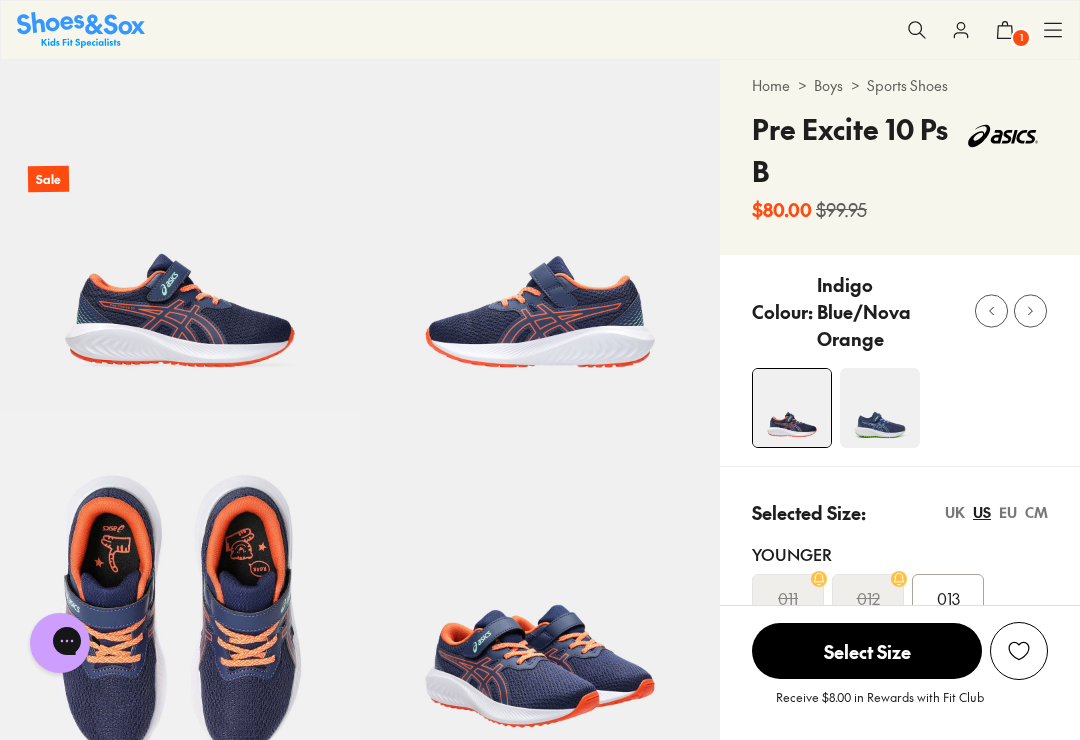 click on "Chat with us" at bounding box center [60, 643] 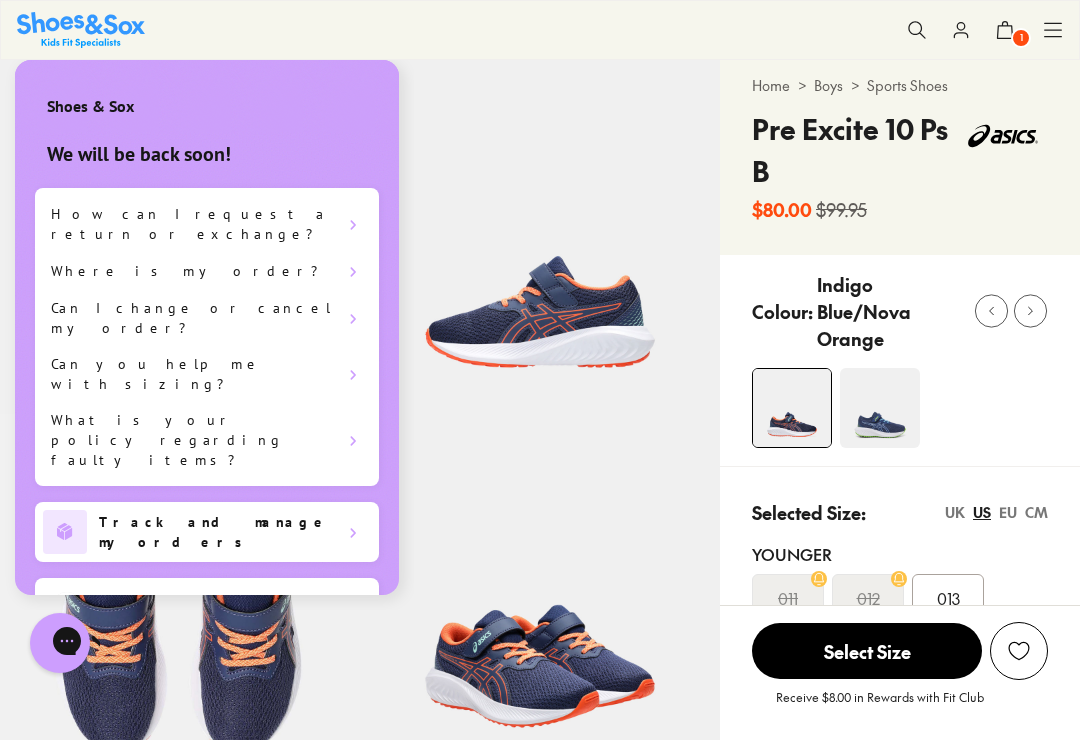 click at bounding box center (131, 643) 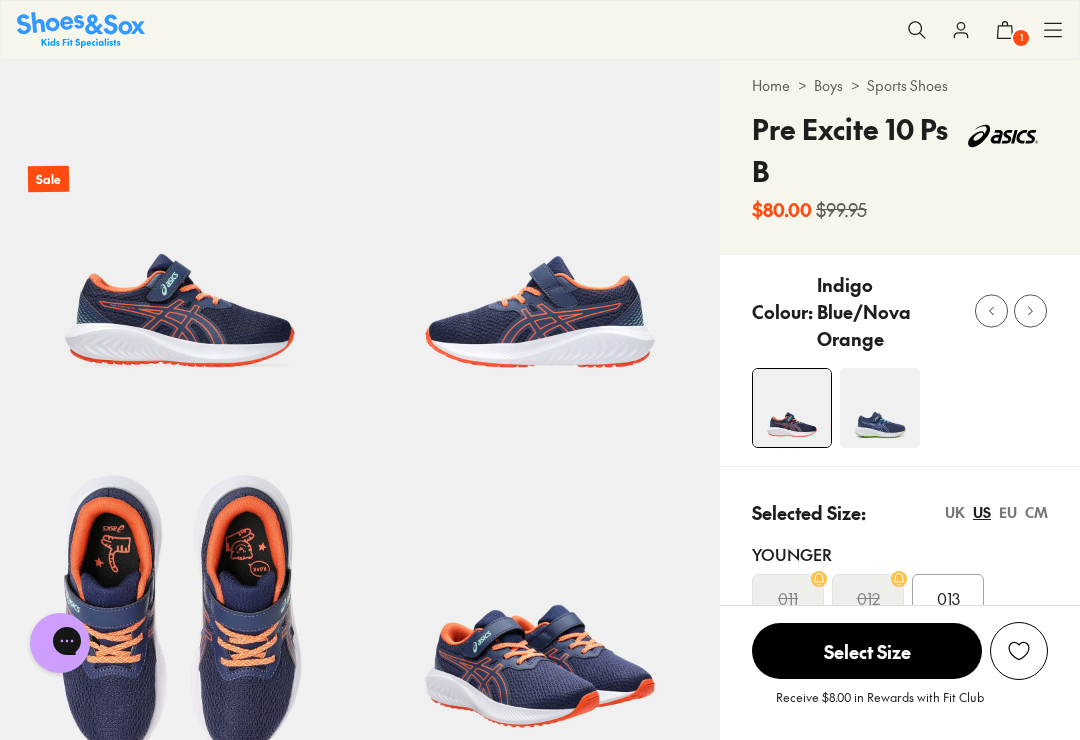 click 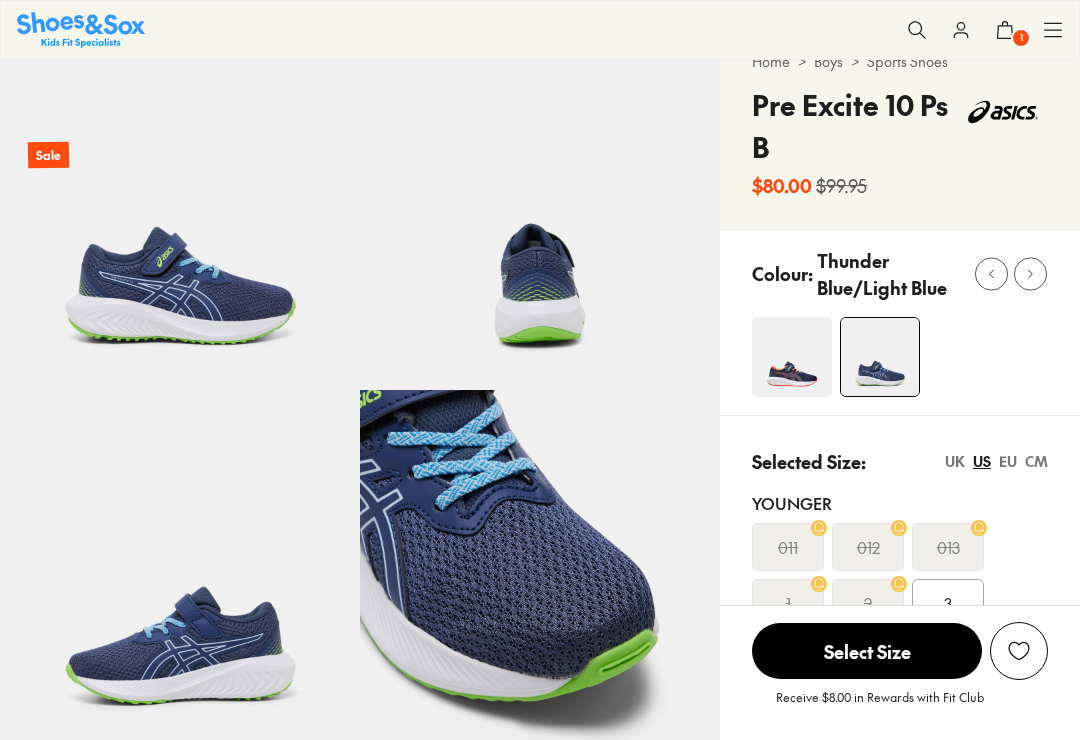 scroll, scrollTop: 118, scrollLeft: 0, axis: vertical 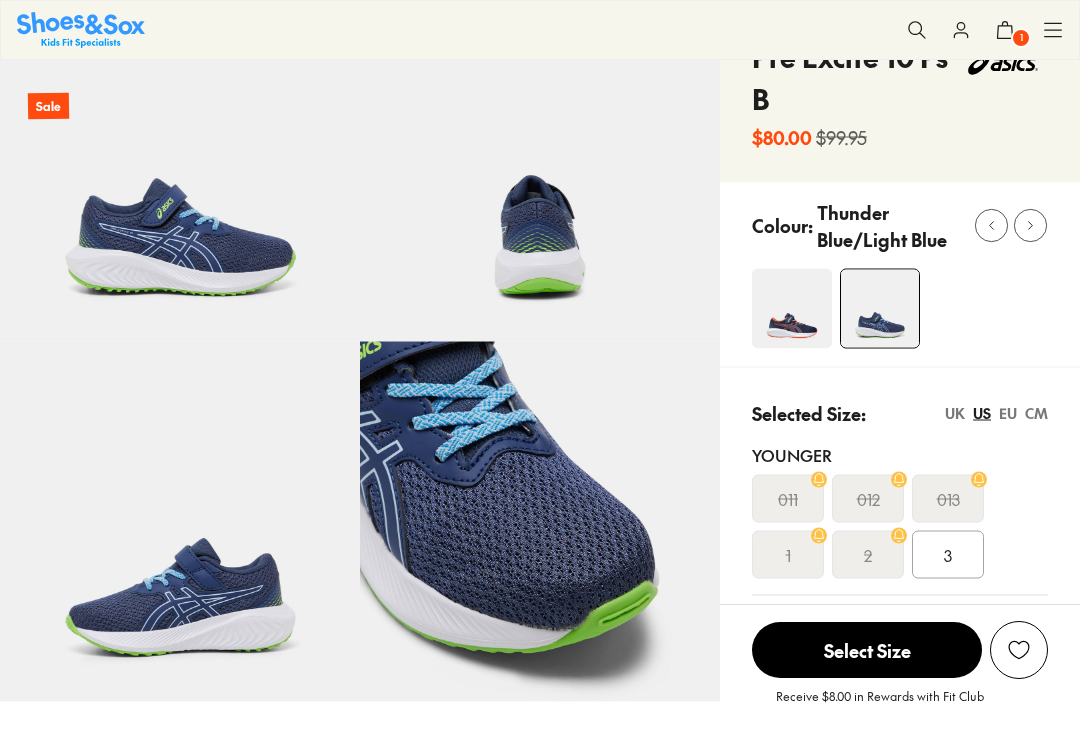 select on "*" 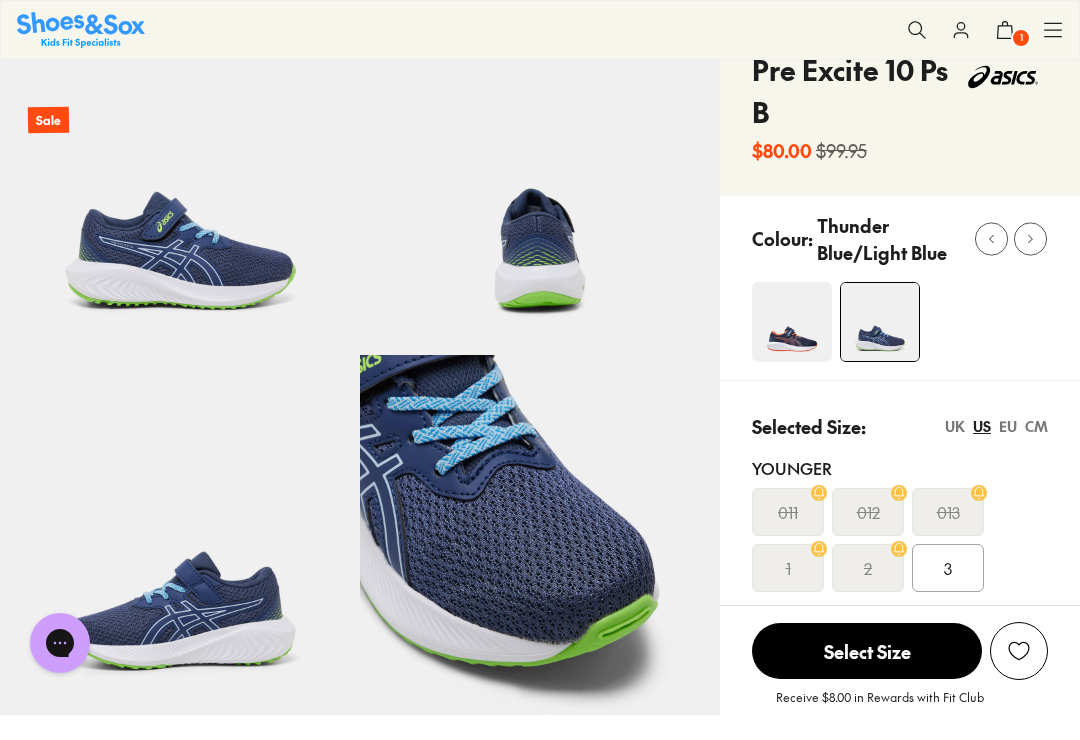 scroll, scrollTop: 0, scrollLeft: 0, axis: both 